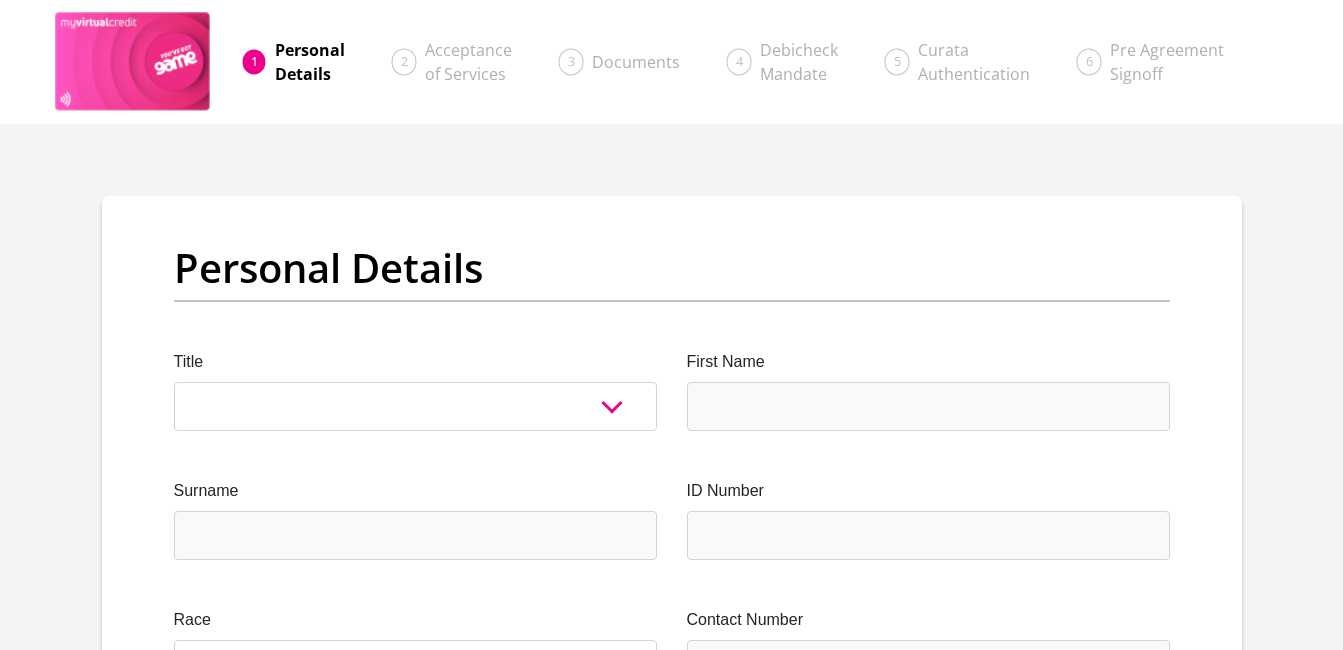 scroll, scrollTop: 0, scrollLeft: 0, axis: both 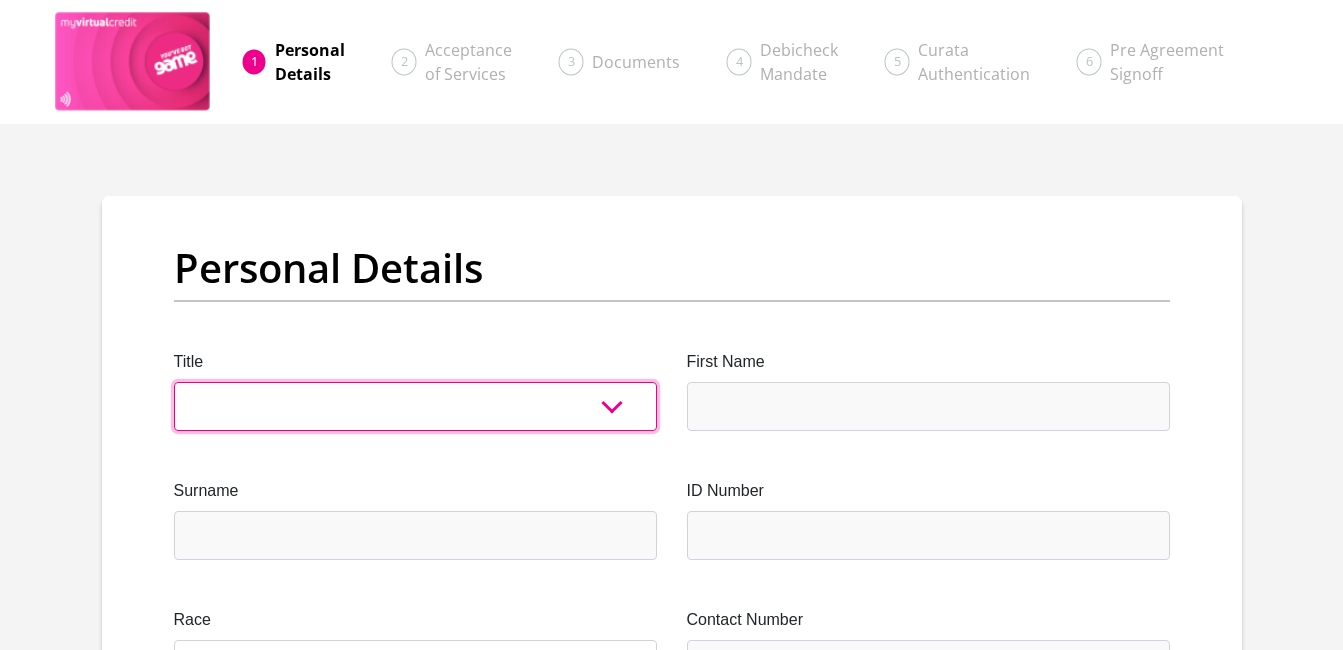 click on "Mr
Ms
Mrs
Dr
[PERSON_NAME]" at bounding box center (415, 406) 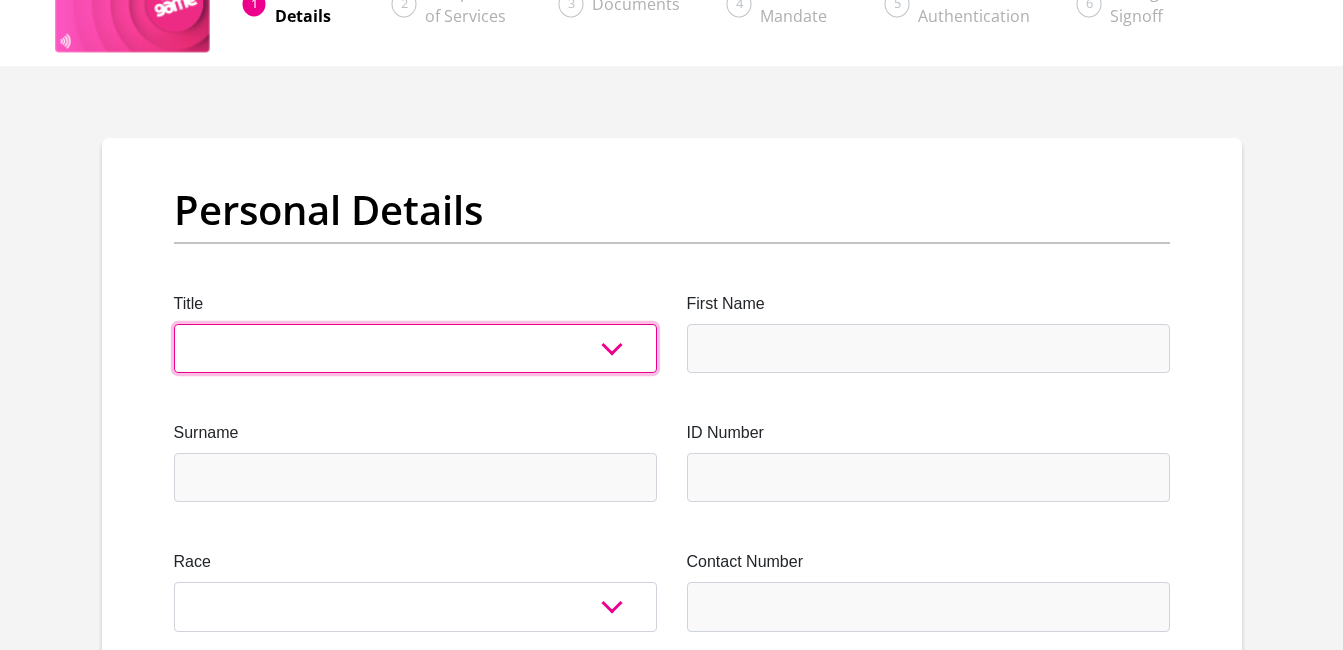 scroll, scrollTop: 100, scrollLeft: 0, axis: vertical 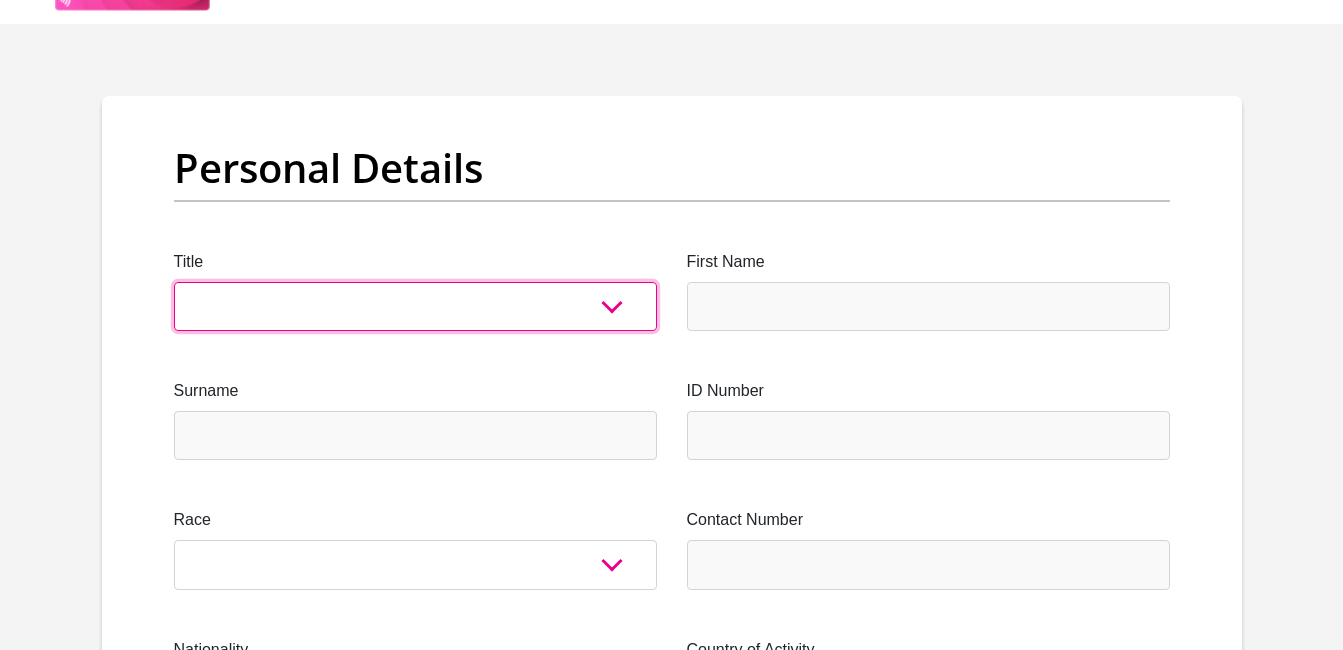 drag, startPoint x: 614, startPoint y: 314, endPoint x: 595, endPoint y: 315, distance: 19.026299 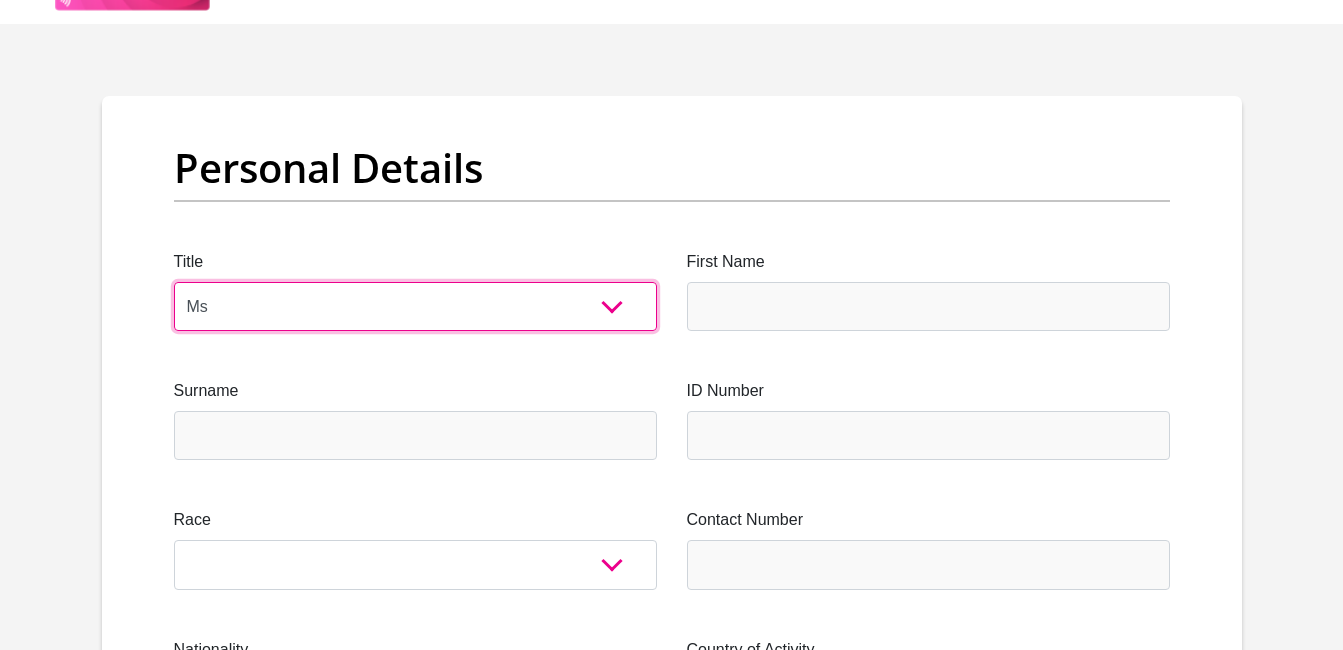 click on "Mr
Ms
Mrs
Dr
[PERSON_NAME]" at bounding box center [415, 306] 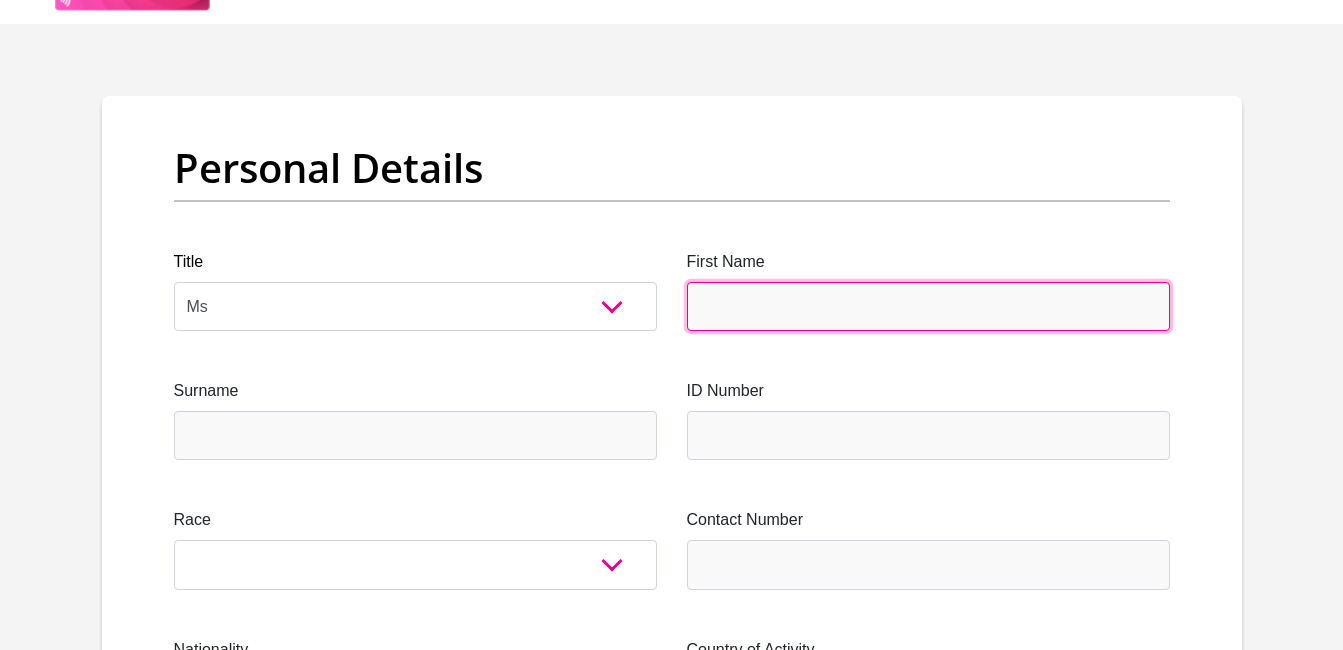 click on "First Name" at bounding box center [928, 306] 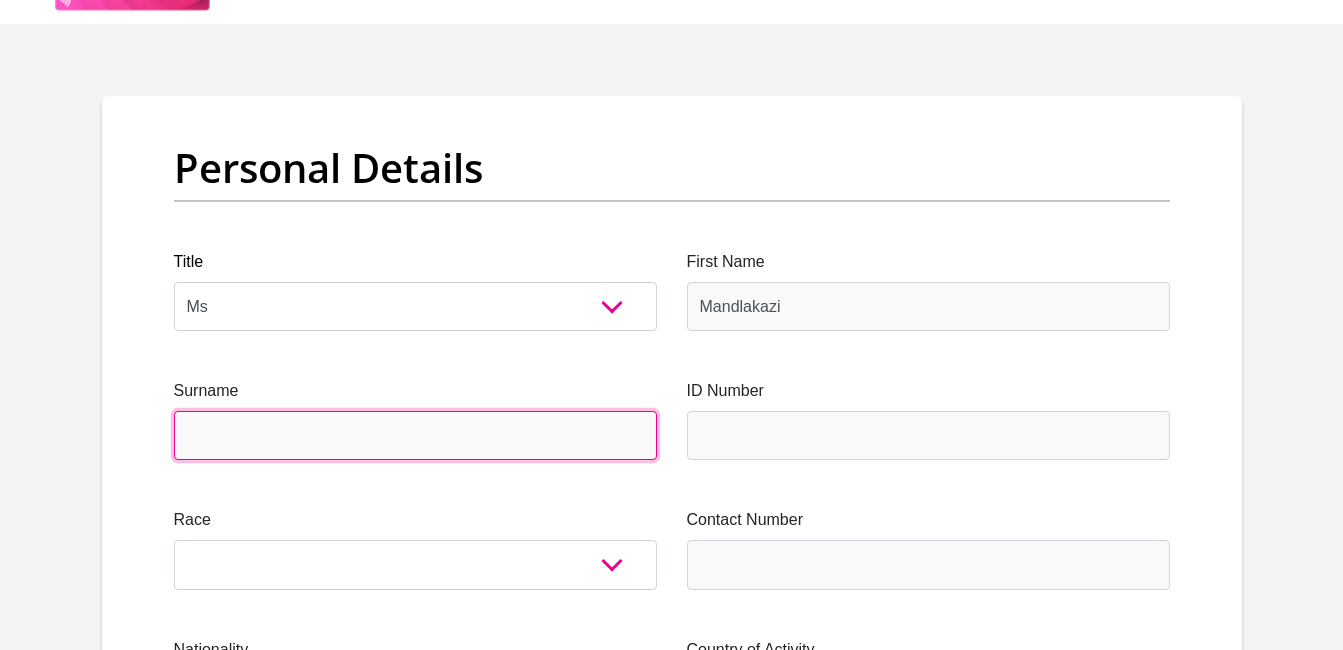 type on "Gwinta" 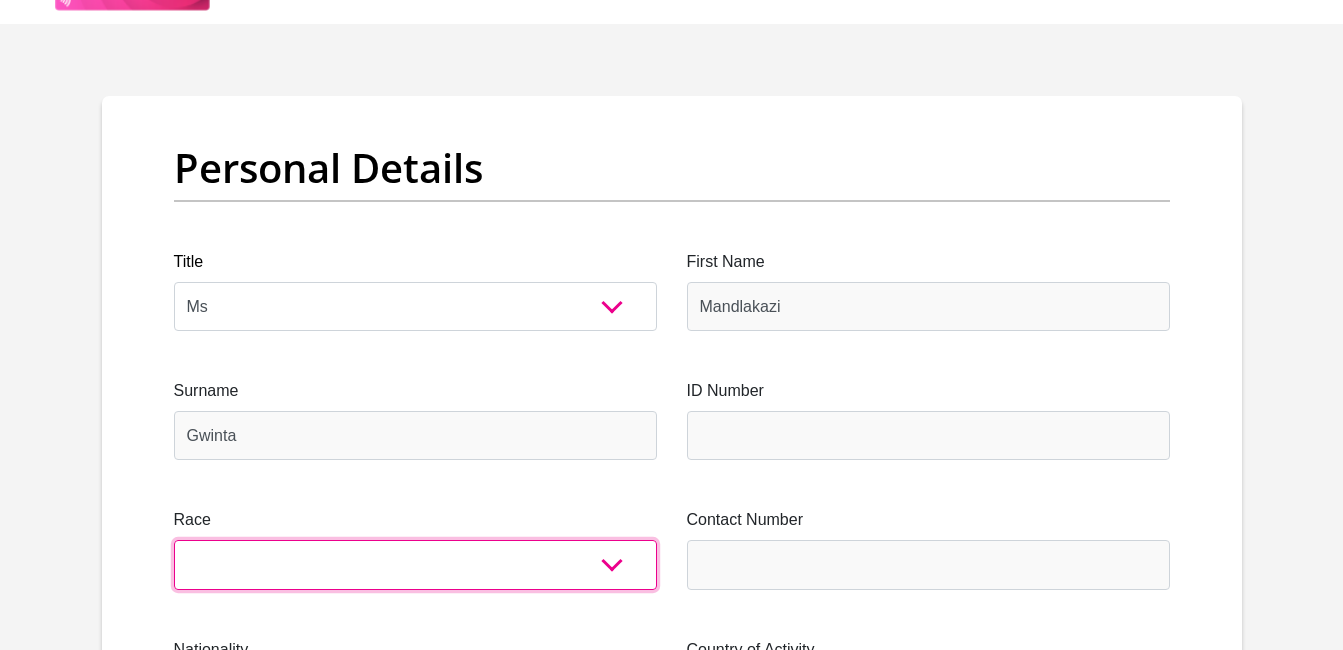 select on "1" 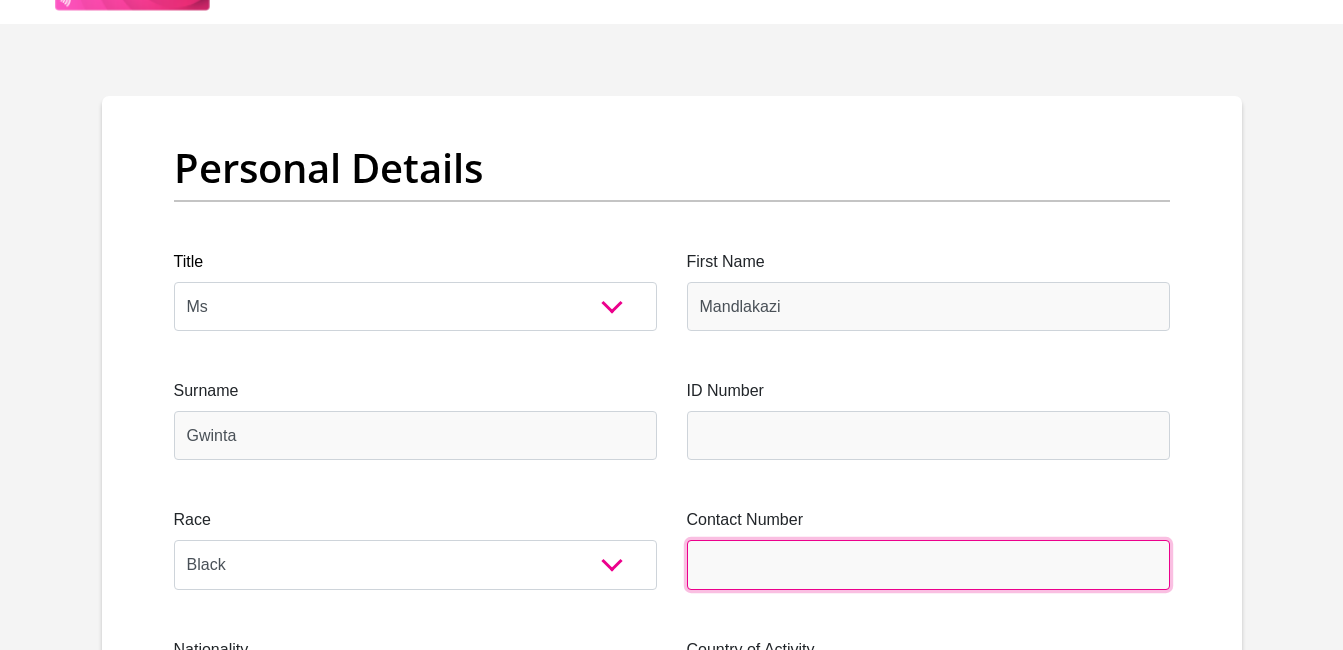 type on "0603137723" 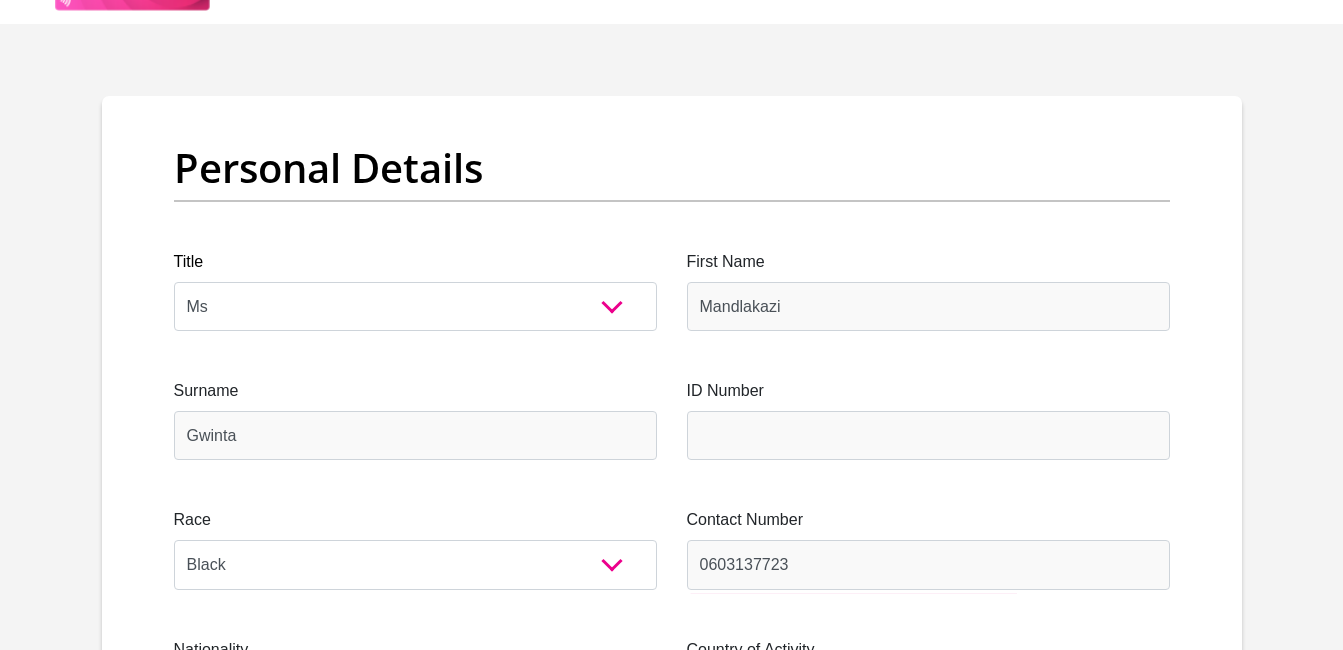 select on "ZAF" 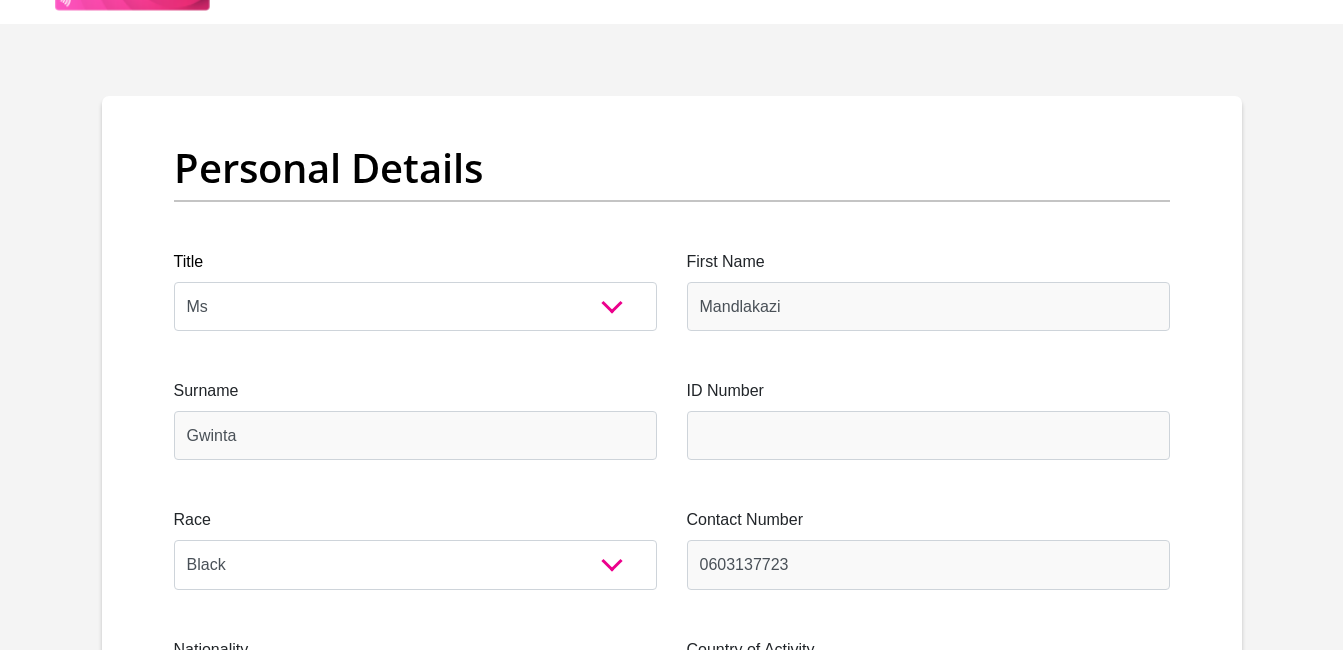 select on "ZAF" 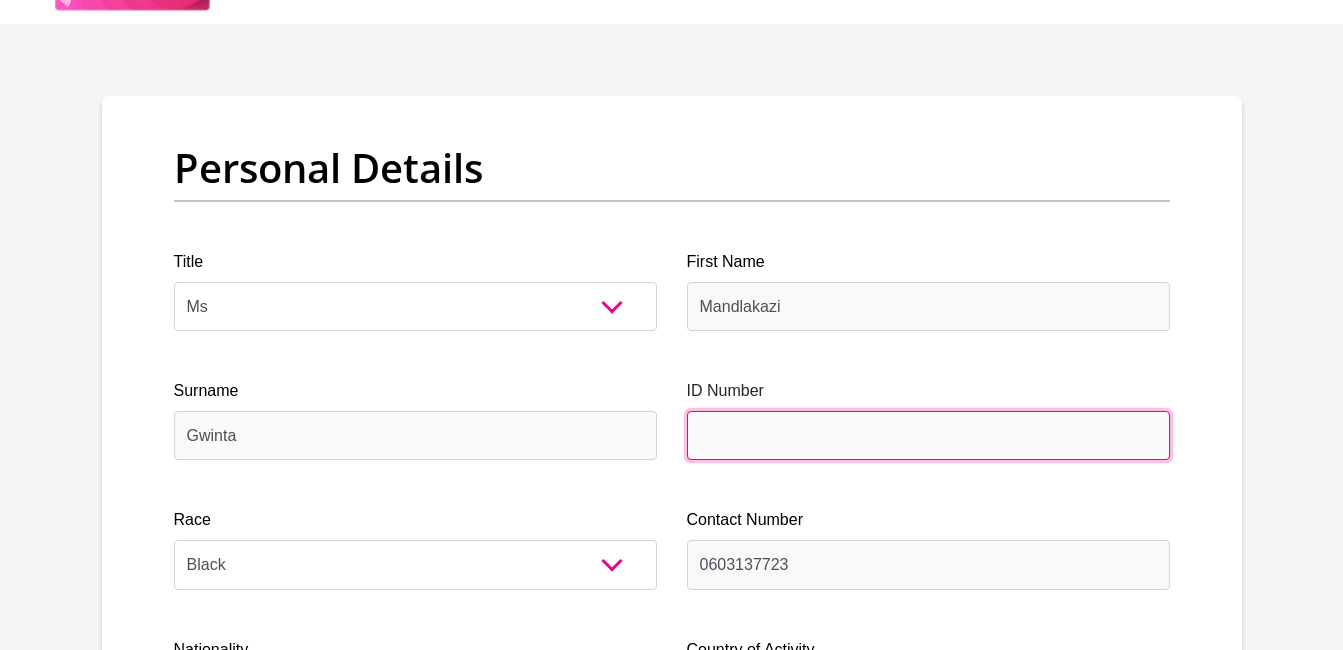 click on "ID Number" at bounding box center (928, 435) 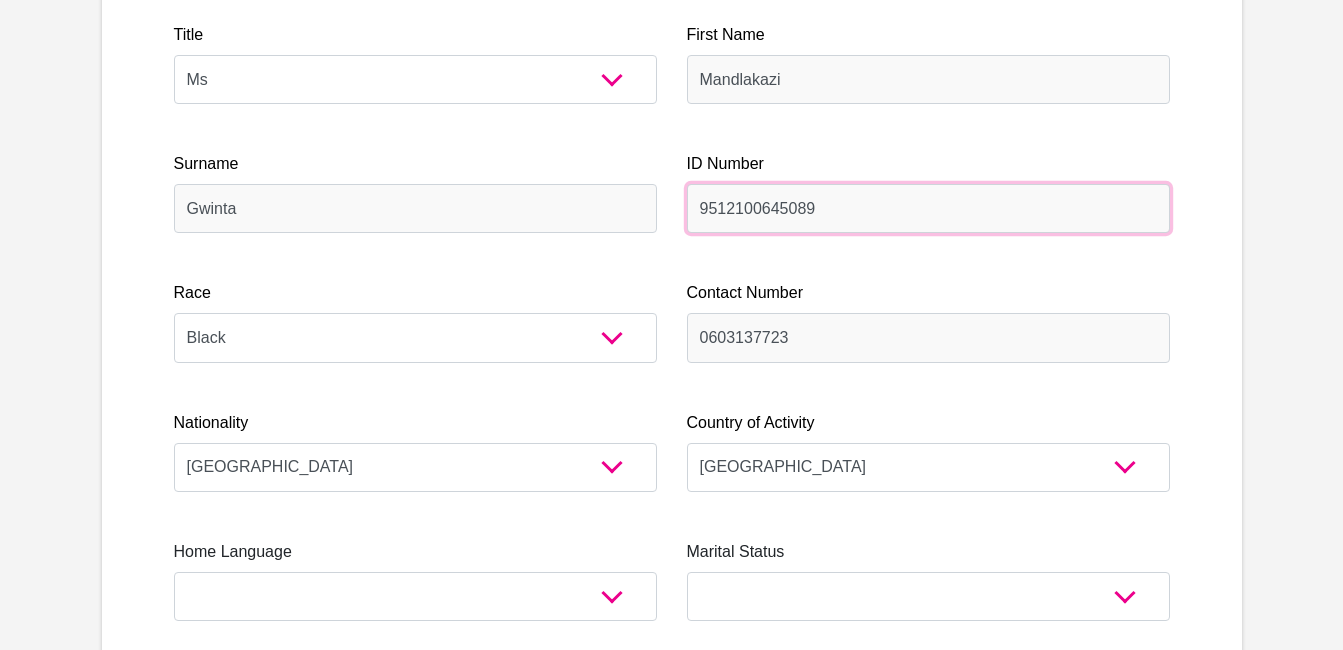 scroll, scrollTop: 500, scrollLeft: 0, axis: vertical 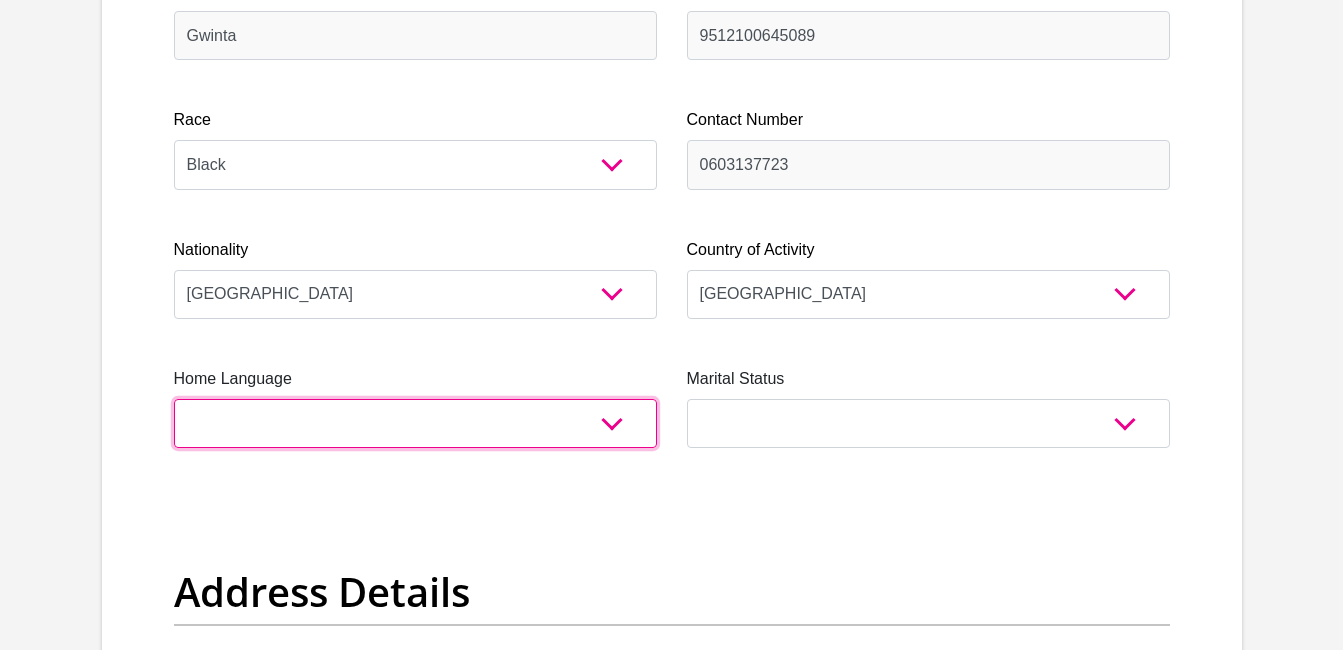 click on "Afrikaans
English
Sepedi
South Ndebele
Southern Sotho
Swati
Tsonga
Tswana
Venda
Xhosa
Zulu
Other" at bounding box center (415, 423) 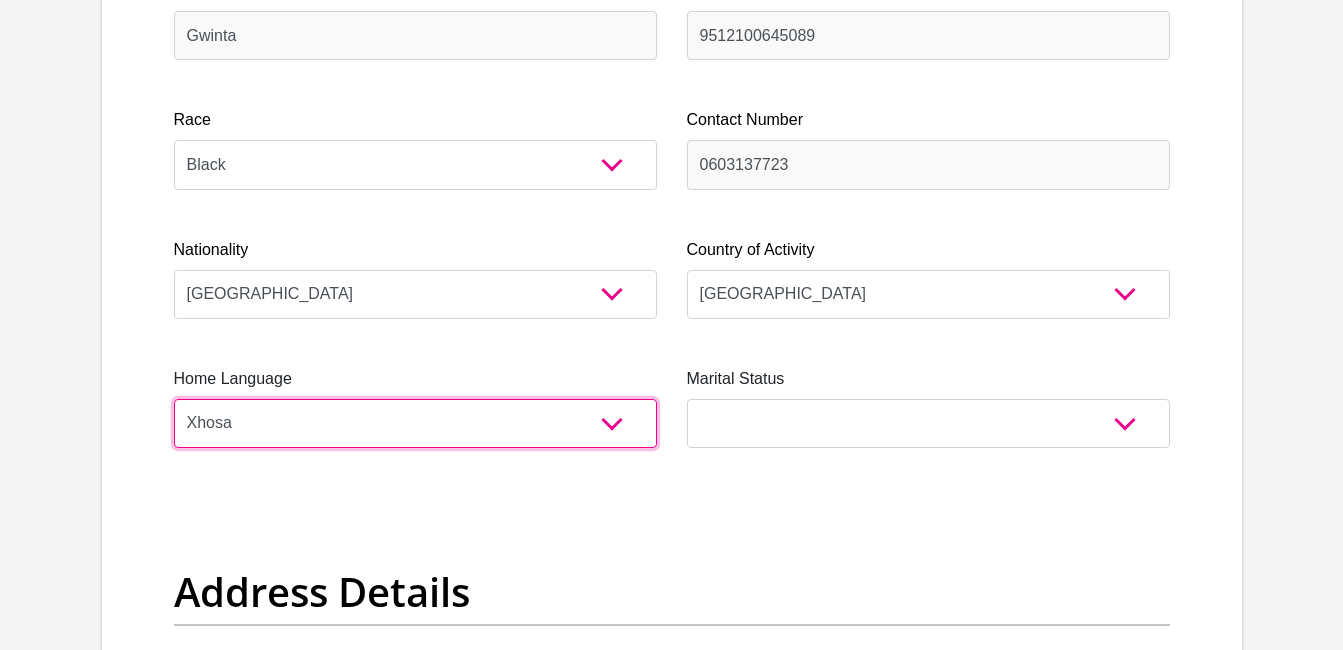 click on "Afrikaans
English
Sepedi
South Ndebele
Southern Sotho
Swati
Tsonga
Tswana
Venda
Xhosa
Zulu
Other" at bounding box center [415, 423] 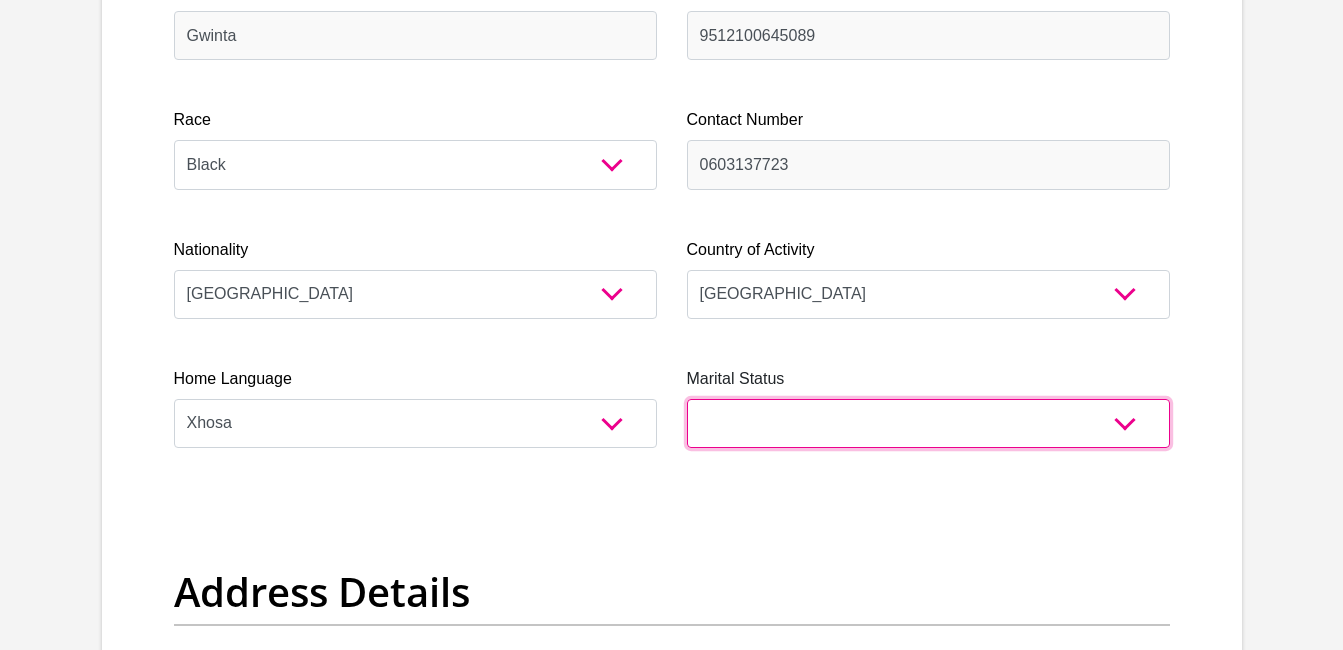 click on "Married ANC
Single
Divorced
Widowed
Married COP or Customary Law" at bounding box center (928, 423) 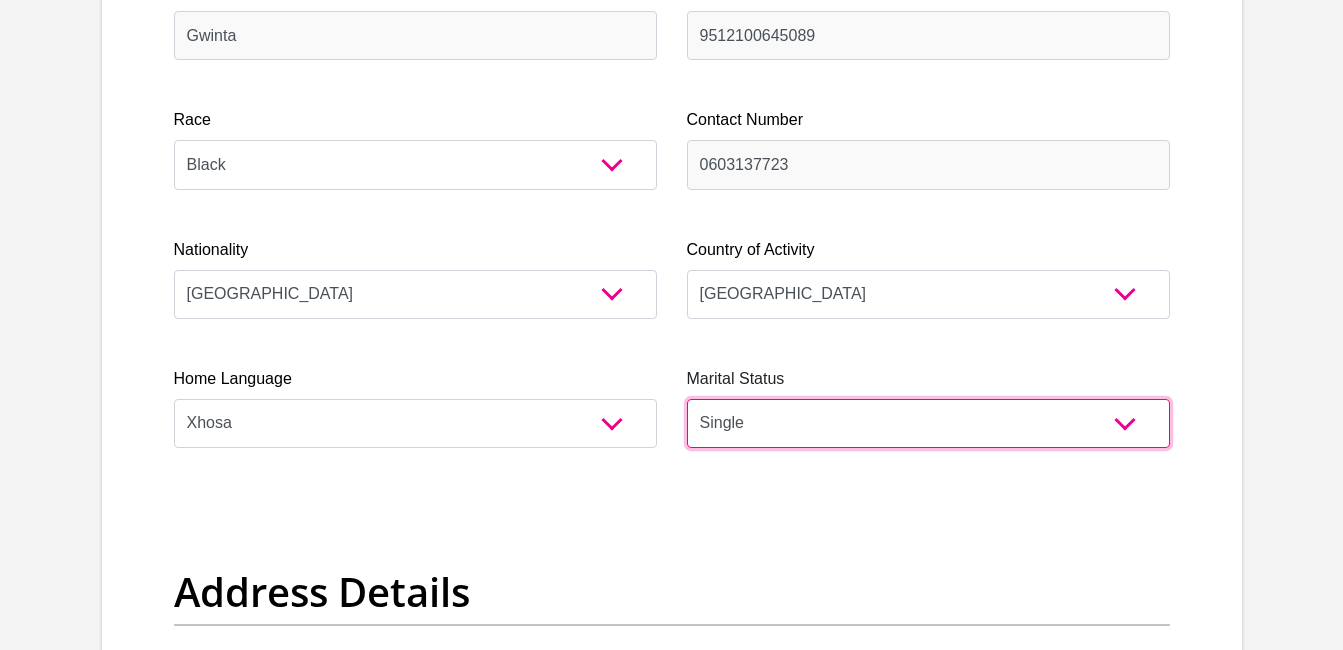 click on "Married ANC
Single
Divorced
Widowed
Married COP or Customary Law" at bounding box center [928, 423] 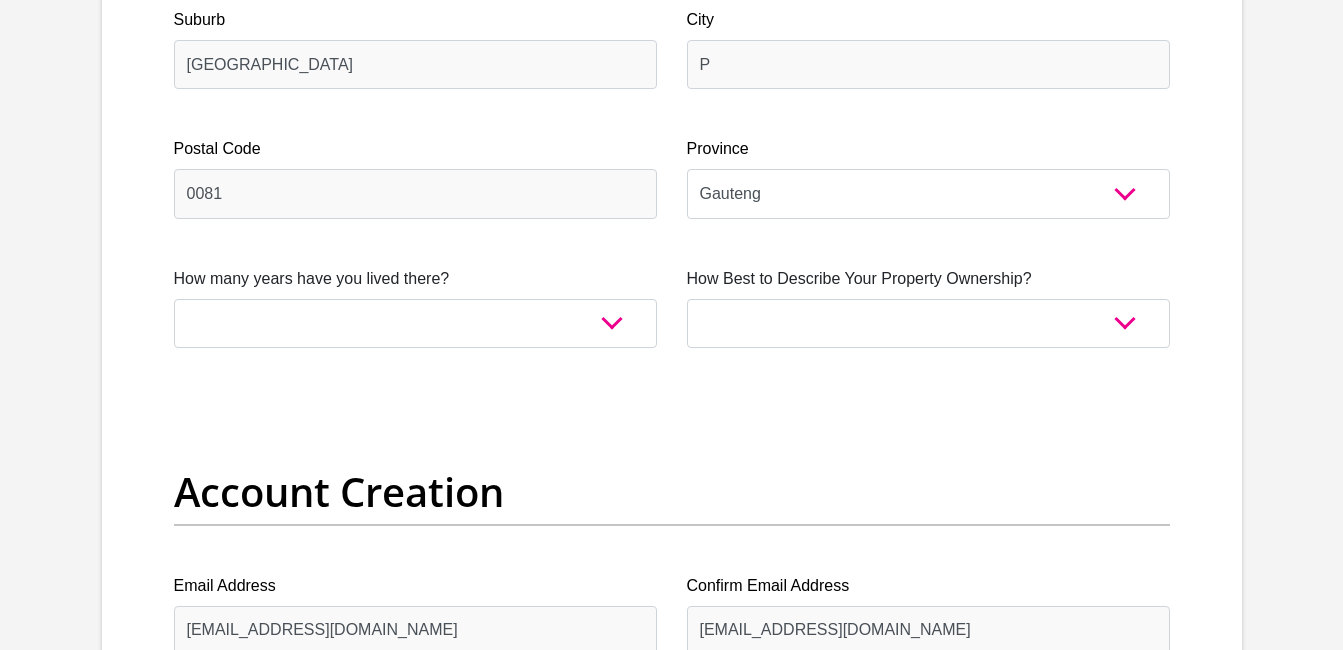 scroll, scrollTop: 1300, scrollLeft: 0, axis: vertical 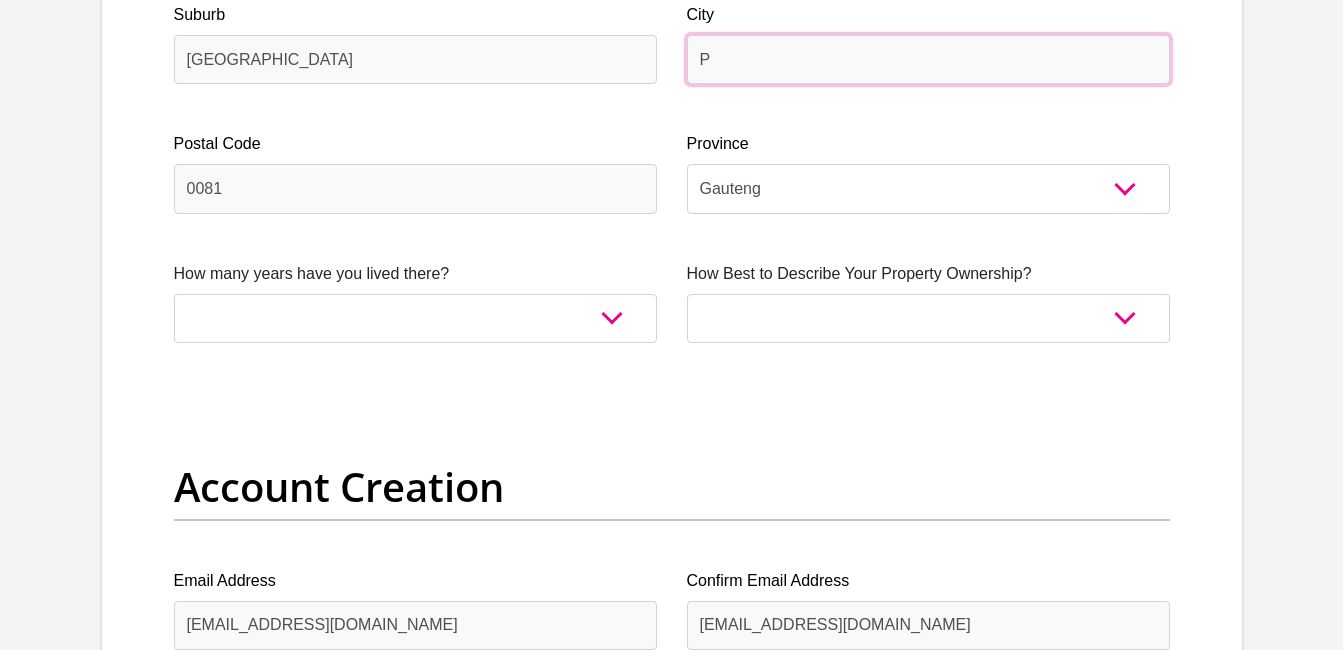 drag, startPoint x: 762, startPoint y: 45, endPoint x: 740, endPoint y: 60, distance: 26.627054 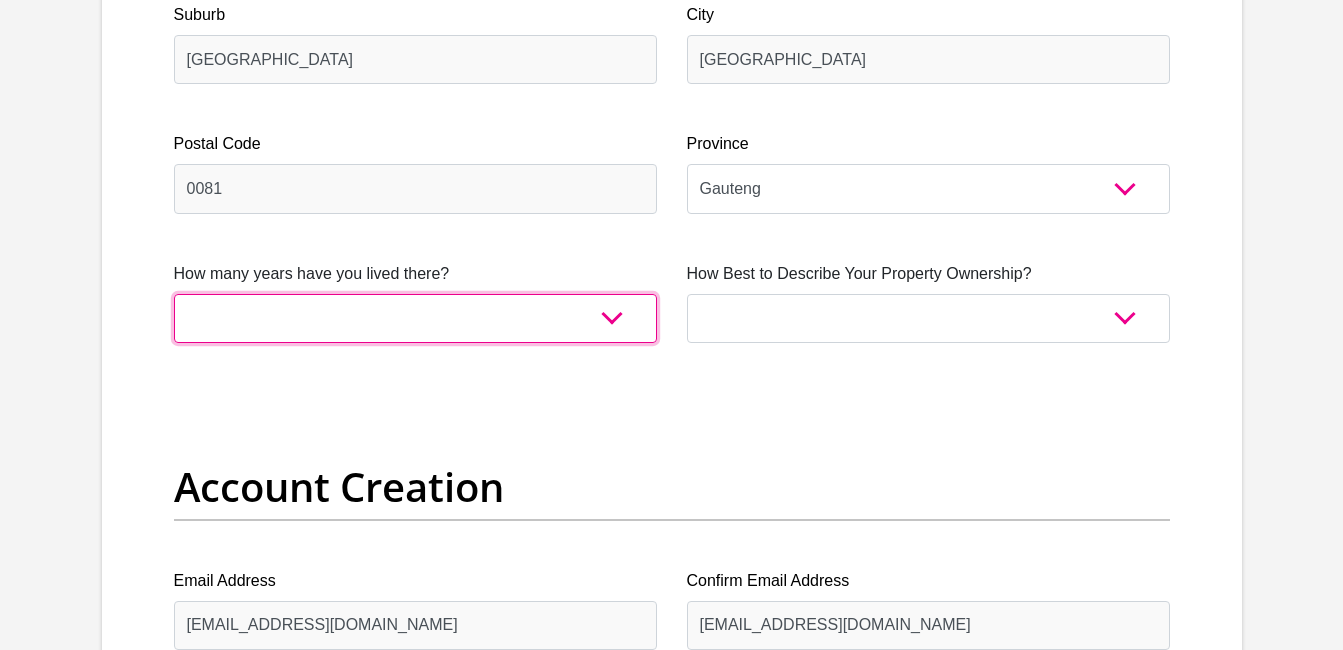 click on "less than 1 year
1-3 years
3-5 years
5+ years" at bounding box center [415, 318] 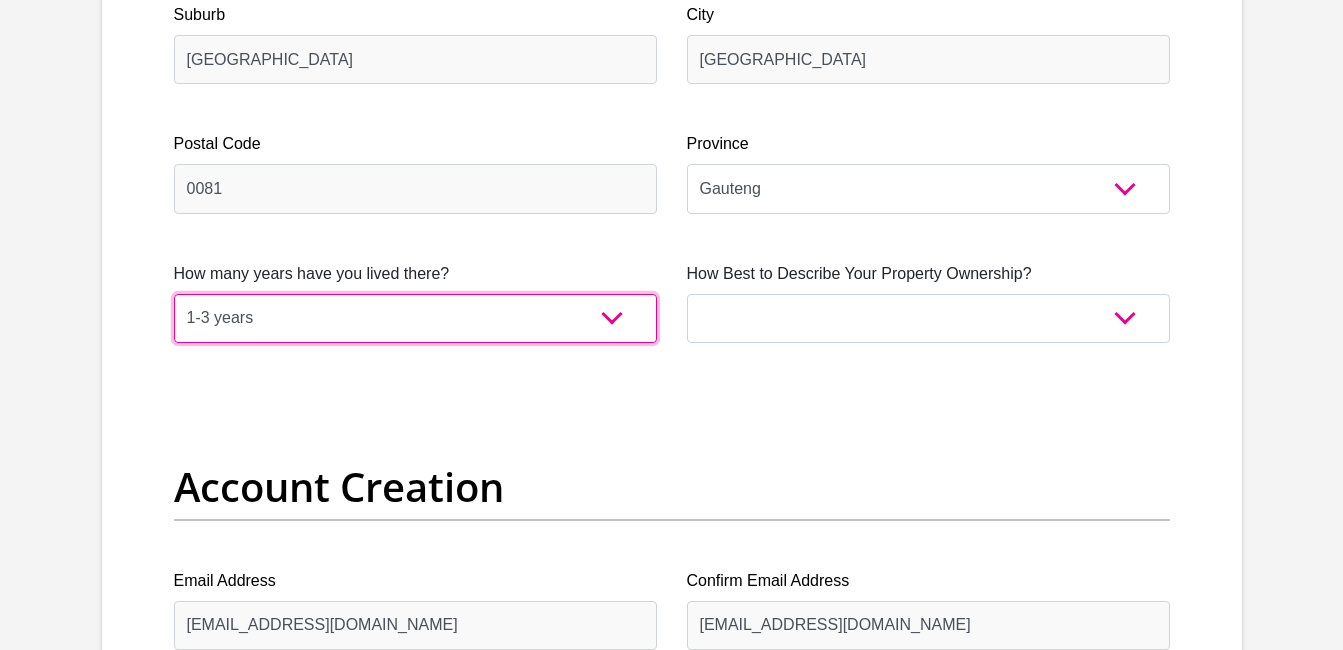click on "less than 1 year
1-3 years
3-5 years
5+ years" at bounding box center (415, 318) 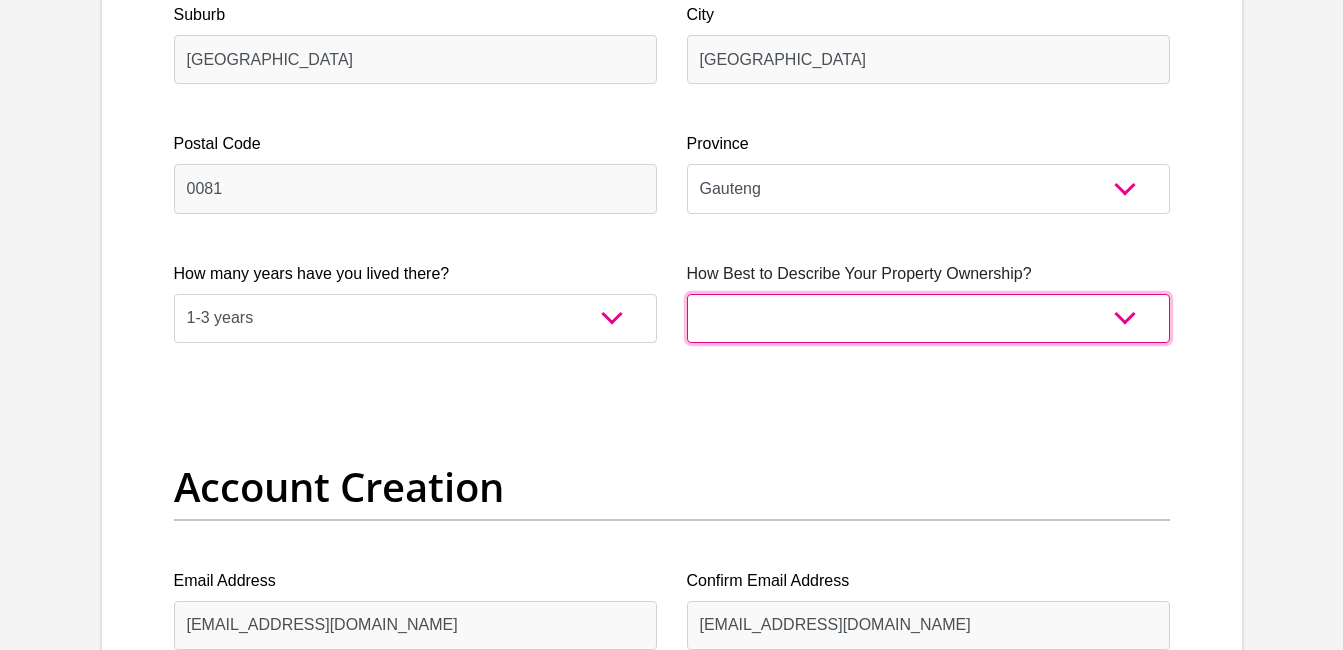 click on "Owned
Rented
Family Owned
Company Dwelling" at bounding box center [928, 318] 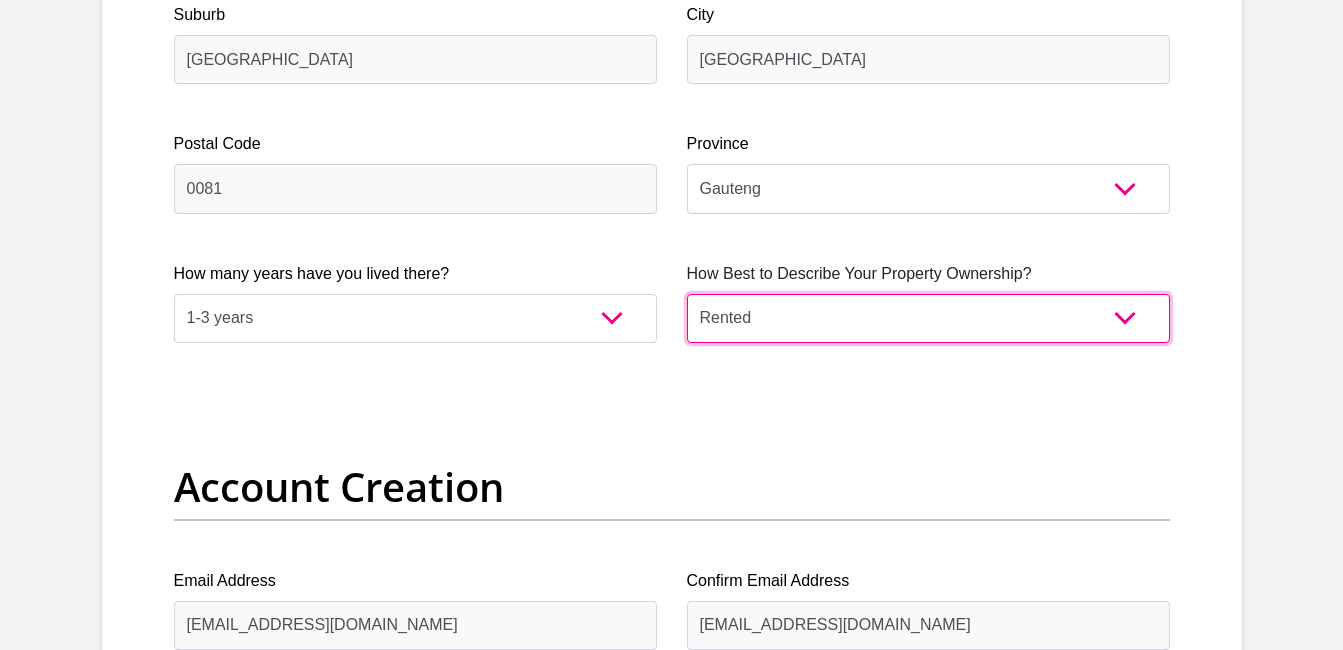 click on "Owned
Rented
Family Owned
Company Dwelling" at bounding box center [928, 318] 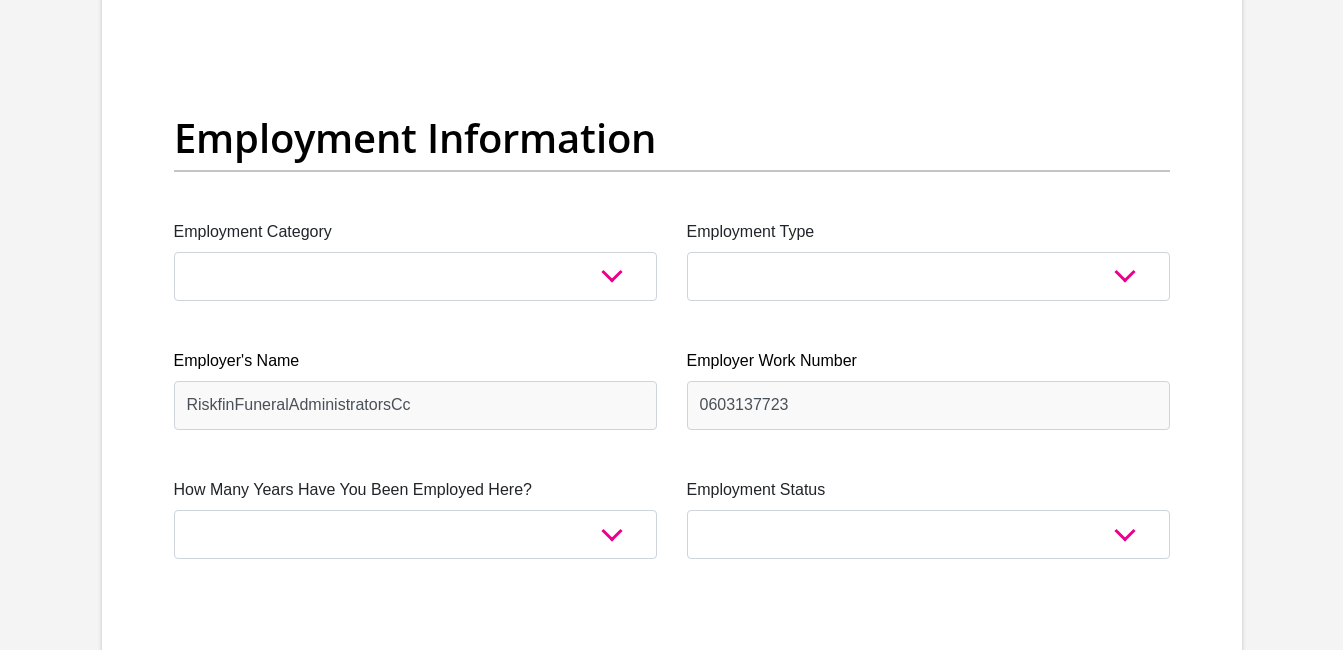 scroll, scrollTop: 3600, scrollLeft: 0, axis: vertical 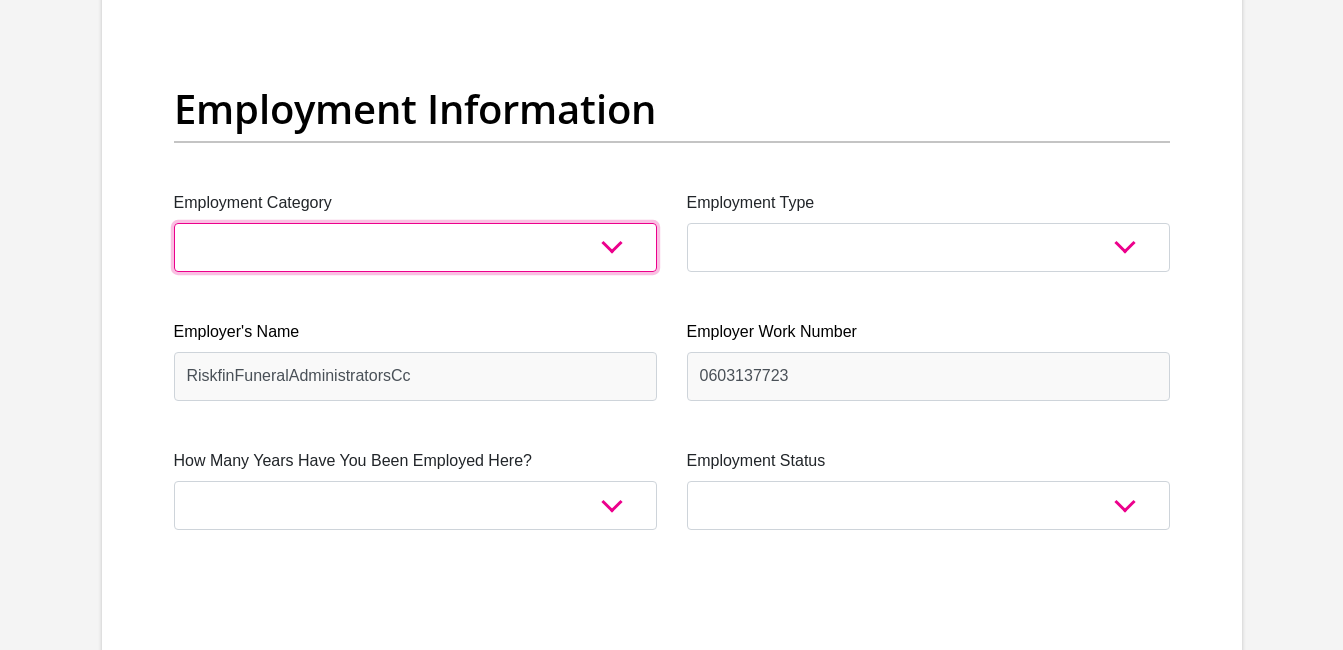 click on "AGRICULTURE
ALCOHOL & TOBACCO
CONSTRUCTION MATERIALS
METALLURGY
EQUIPMENT FOR RENEWABLE ENERGY
SPECIALIZED CONTRACTORS
CAR
GAMING (INCL. INTERNET
OTHER WHOLESALE
UNLICENSED PHARMACEUTICALS
CURRENCY EXCHANGE HOUSES
OTHER FINANCIAL INSTITUTIONS & INSURANCE
REAL ESTATE AGENTS
OIL & GAS
OTHER MATERIALS (E.G. IRON ORE)
PRECIOUS STONES & PRECIOUS METALS
POLITICAL ORGANIZATIONS
RELIGIOUS ORGANIZATIONS(NOT SECTS)
ACTI. HAVING BUSINESS DEAL WITH PUBLIC ADMINISTRATION
LAUNDROMATS" at bounding box center (415, 247) 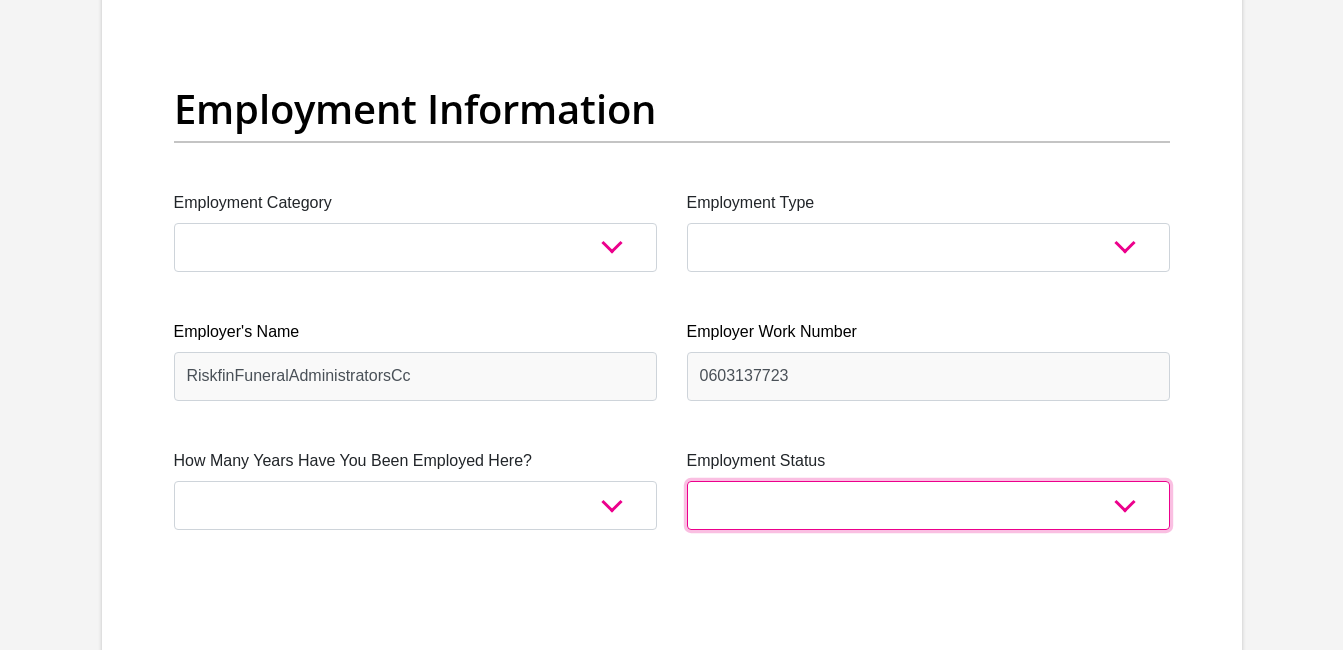 click on "Permanent/Full-time
Part-time/Casual
[DEMOGRAPHIC_DATA] Worker
Self-Employed
Housewife
Retired
Student
Medically Boarded
Disability
Unemployed" at bounding box center (928, 505) 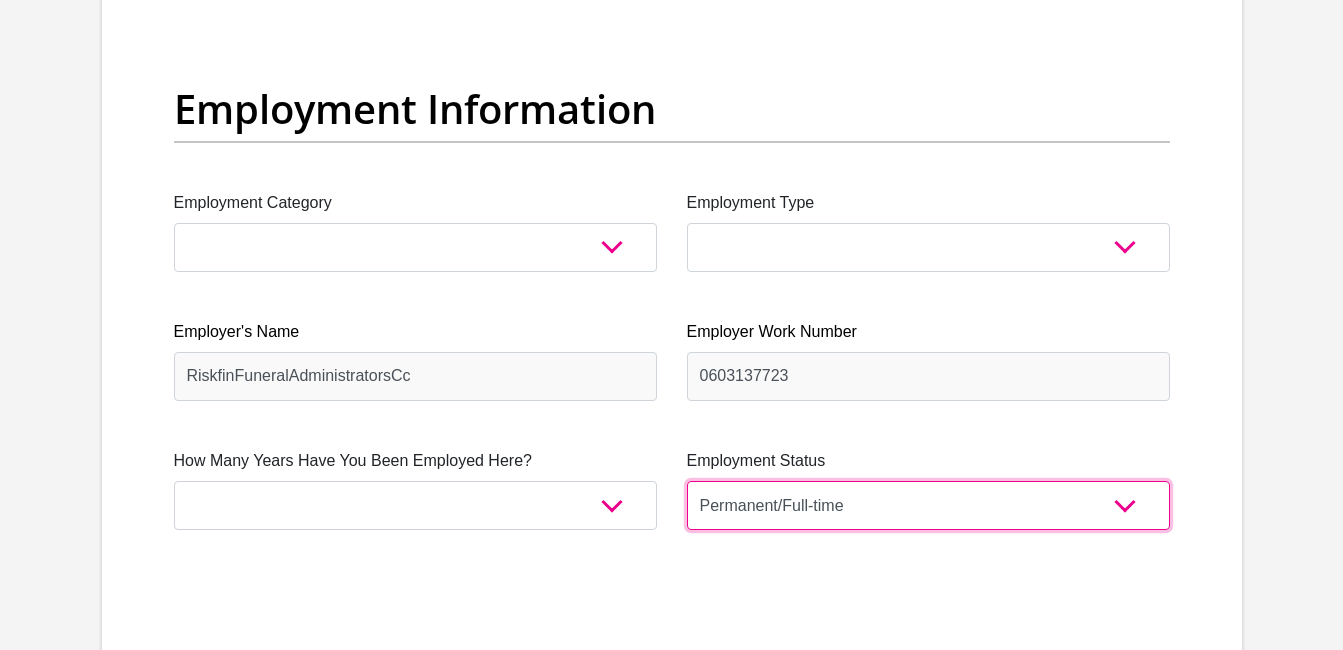click on "Permanent/Full-time
Part-time/Casual
[DEMOGRAPHIC_DATA] Worker
Self-Employed
Housewife
Retired
Student
Medically Boarded
Disability
Unemployed" at bounding box center [928, 505] 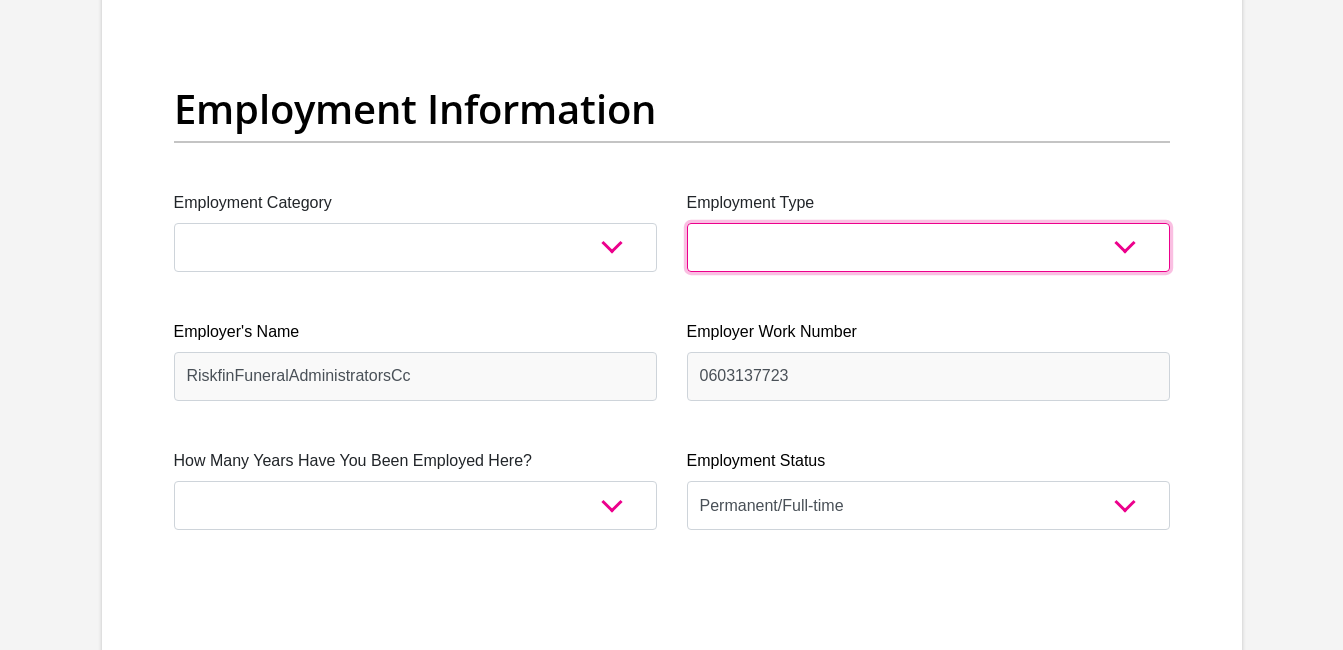click on "College/Lecturer
Craft Seller
Creative
Driver
Executive
Farmer
Forces - Non Commissioned
Forces - Officer
Hawker
Housewife
Labourer
Licenced Professional
Manager
Miner
Non Licenced Professional
Office Staff/Clerk
Outside Worker
Pensioner
Permanent Teacher
Production/Manufacturing
Sales
Self-Employed
Semi-Professional Worker
Service Industry  Social Worker  Student" at bounding box center [928, 247] 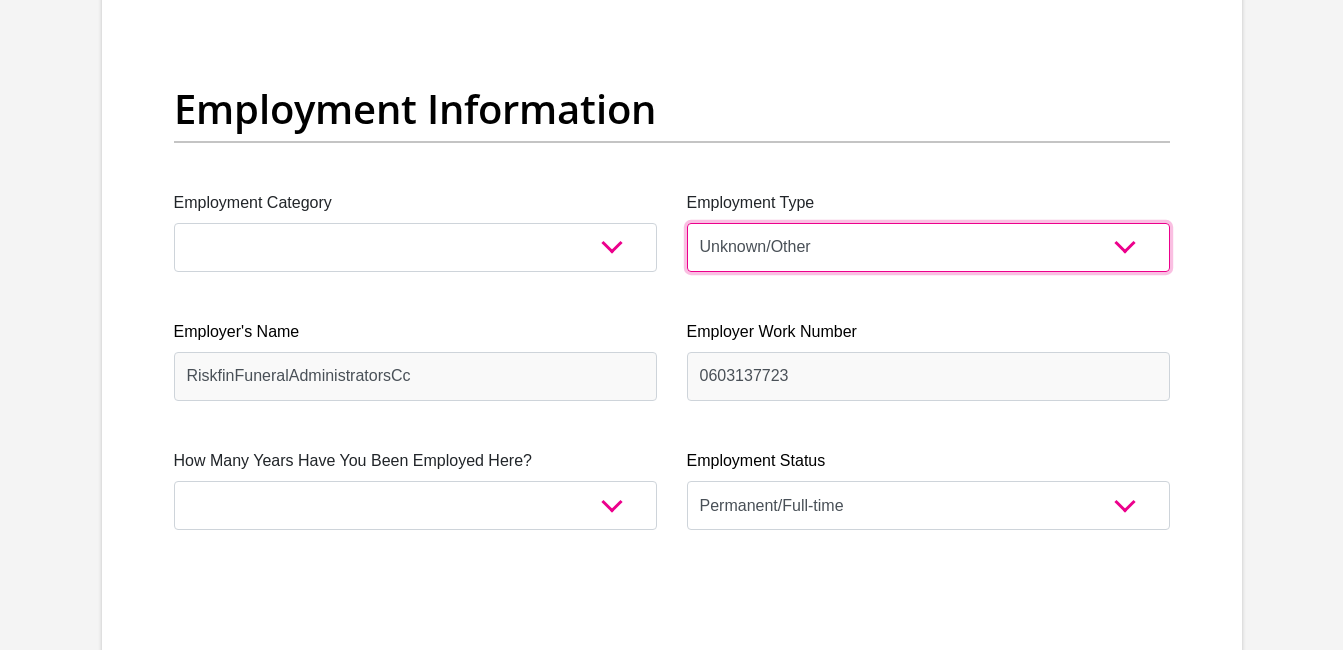 click on "College/Lecturer
Craft Seller
Creative
Driver
Executive
Farmer
Forces - Non Commissioned
Forces - Officer
Hawker
Housewife
Labourer
Licenced Professional
Manager
Miner
Non Licenced Professional
Office Staff/Clerk
Outside Worker
Pensioner
Permanent Teacher
Production/Manufacturing
Sales
Self-Employed
Semi-Professional Worker
Service Industry  Social Worker  Student" at bounding box center [928, 247] 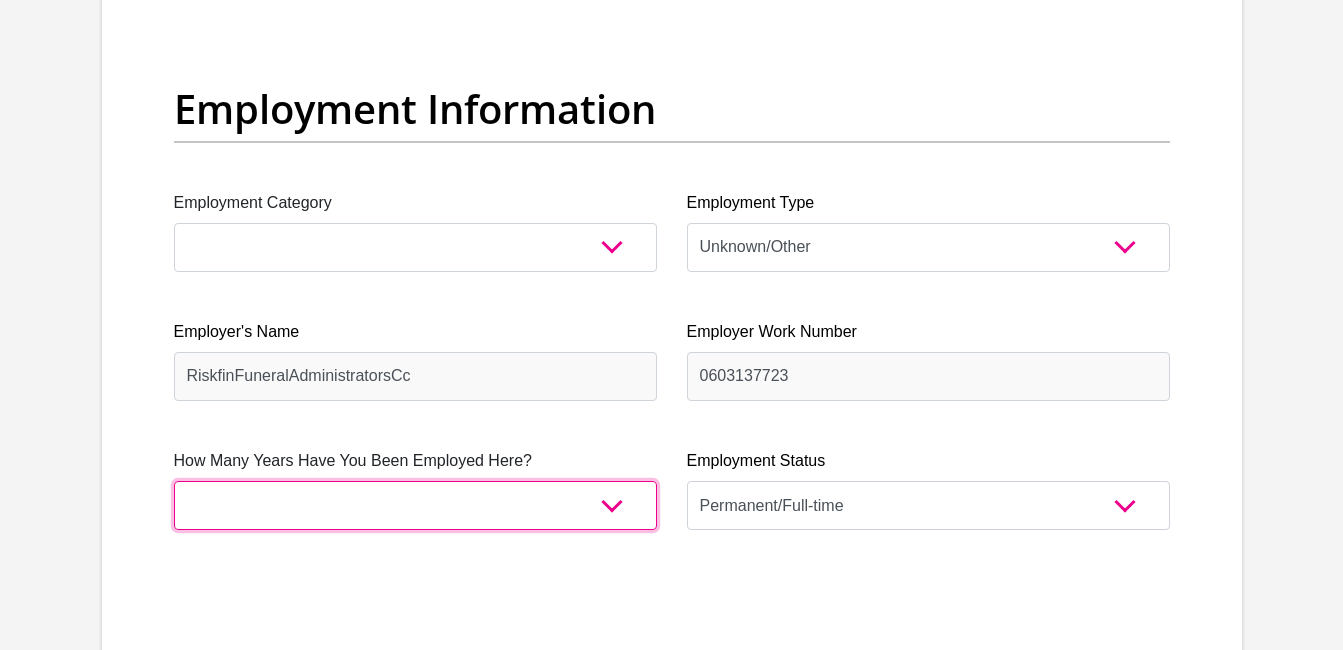 click on "less than 1 year
1-3 years
3-5 years
5+ years" at bounding box center [415, 505] 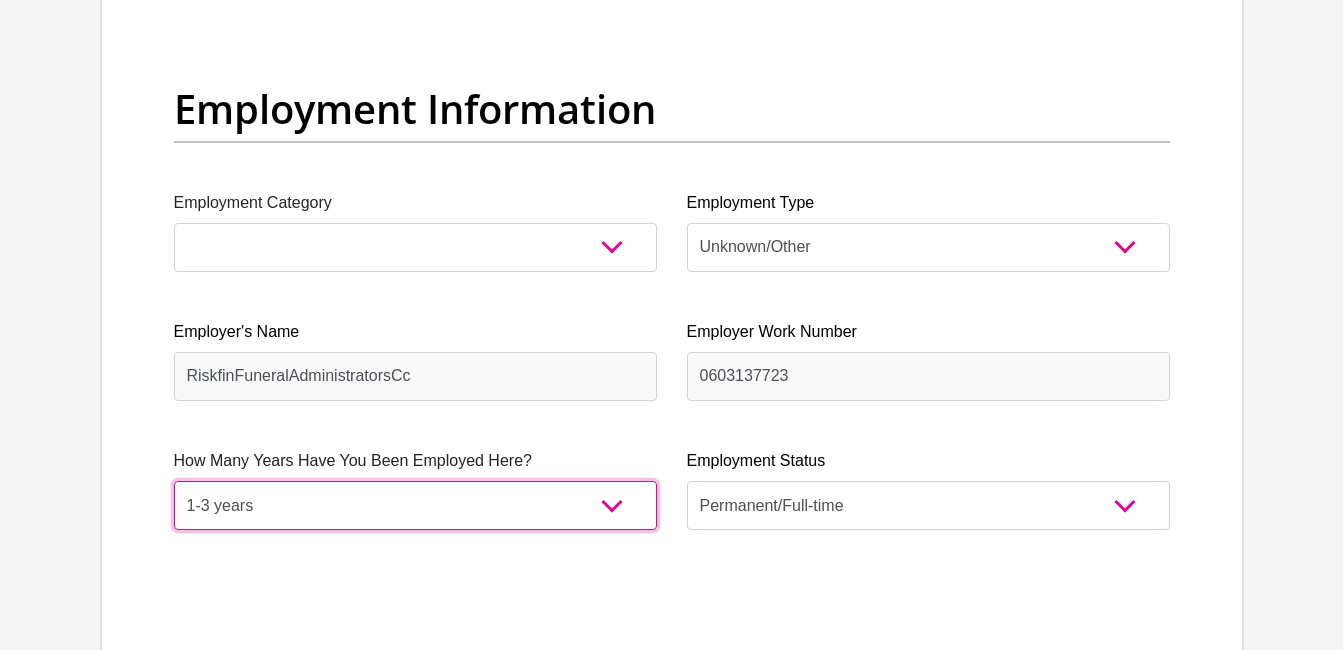 click on "less than 1 year
1-3 years
3-5 years
5+ years" at bounding box center (415, 505) 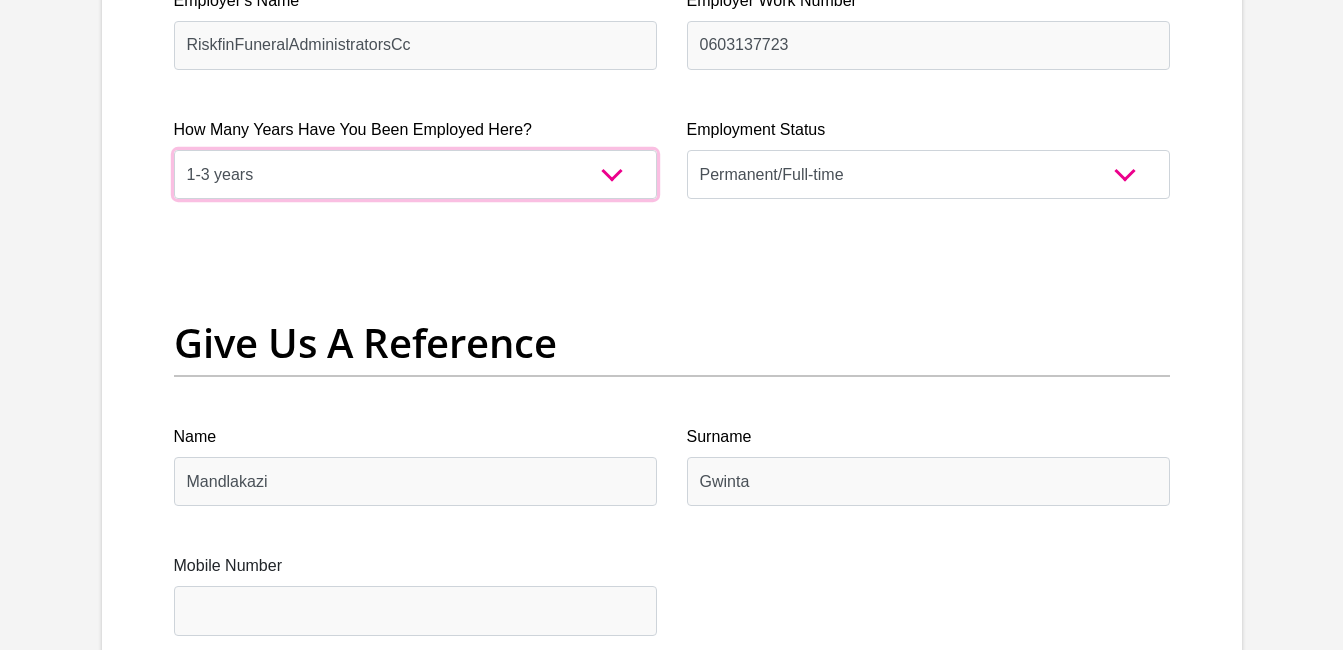 scroll, scrollTop: 4100, scrollLeft: 0, axis: vertical 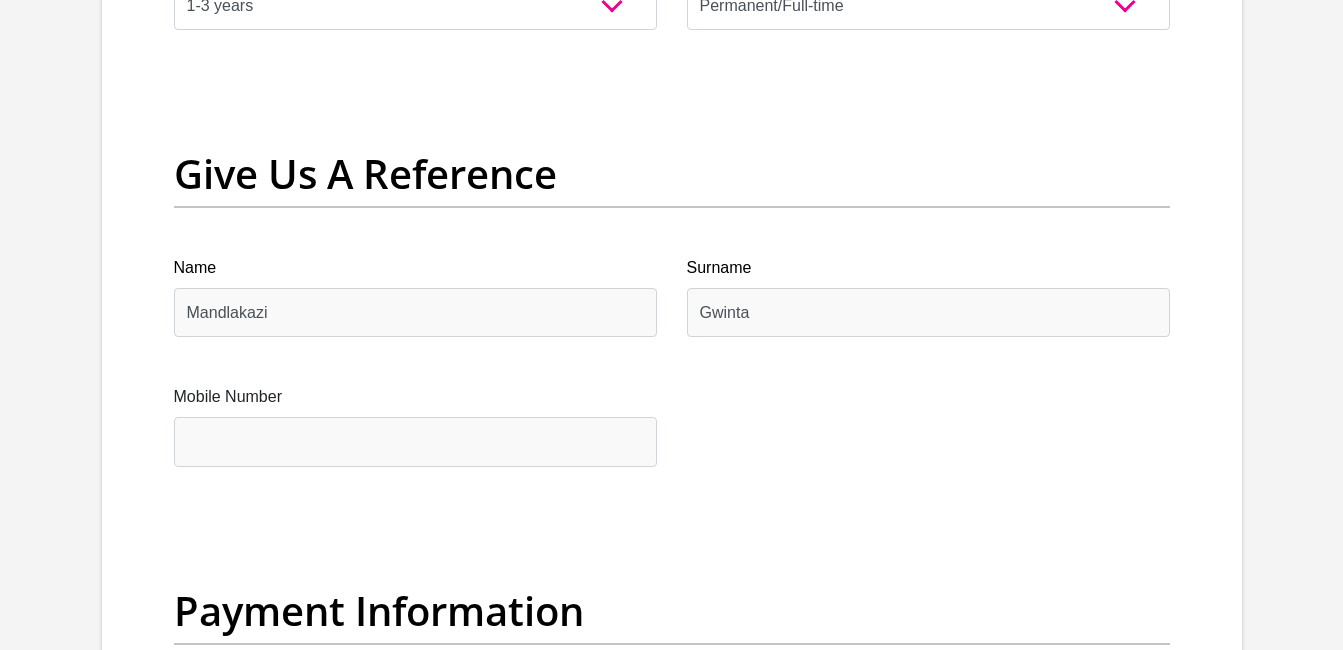 drag, startPoint x: 493, startPoint y: 378, endPoint x: 417, endPoint y: 391, distance: 77.10383 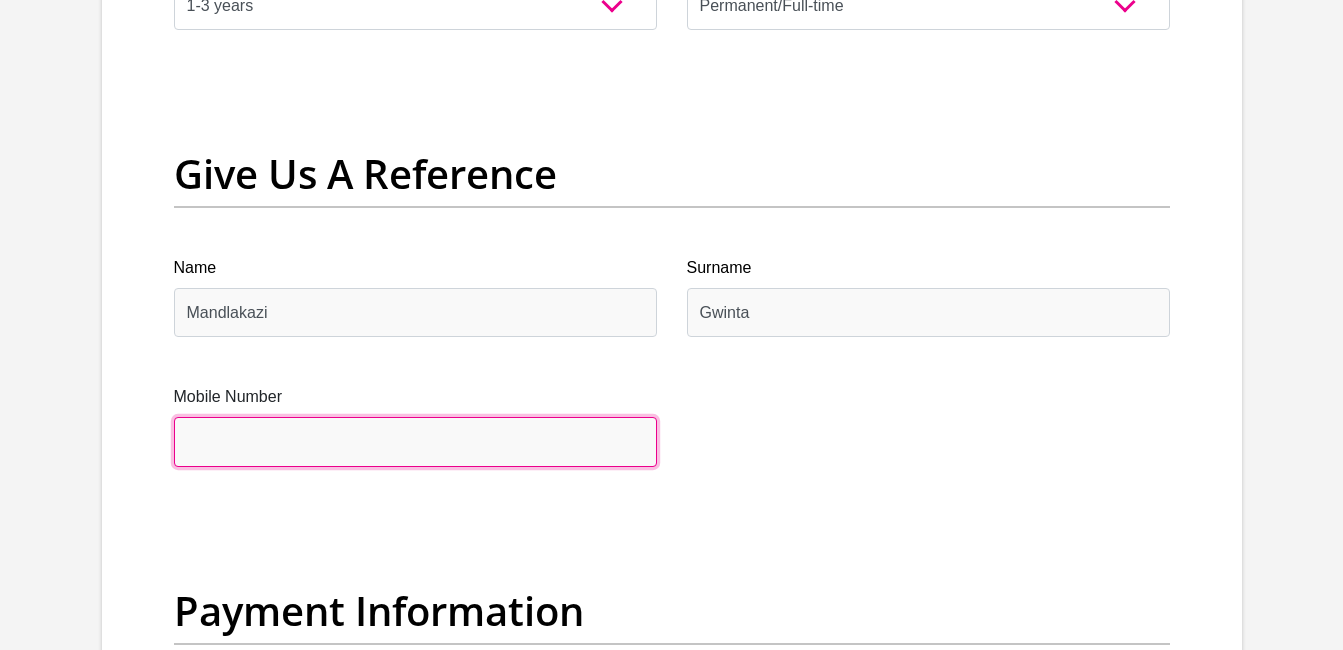 click on "Mobile Number" at bounding box center [415, 441] 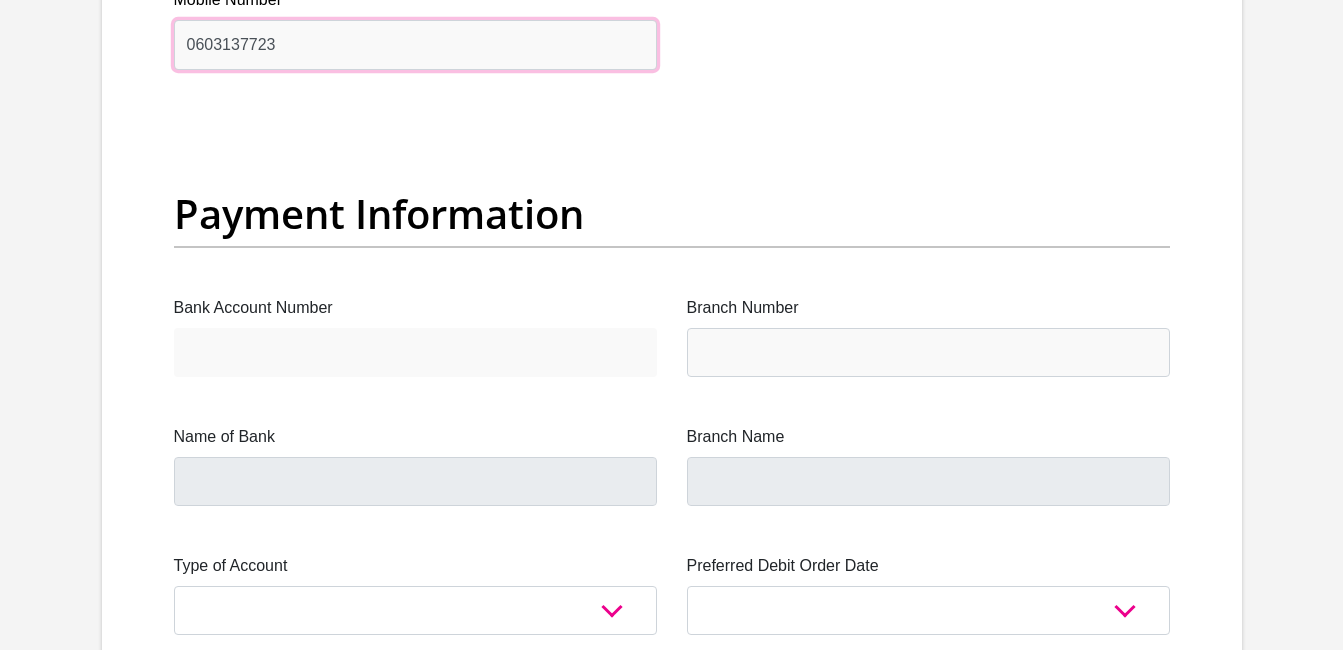scroll, scrollTop: 4500, scrollLeft: 0, axis: vertical 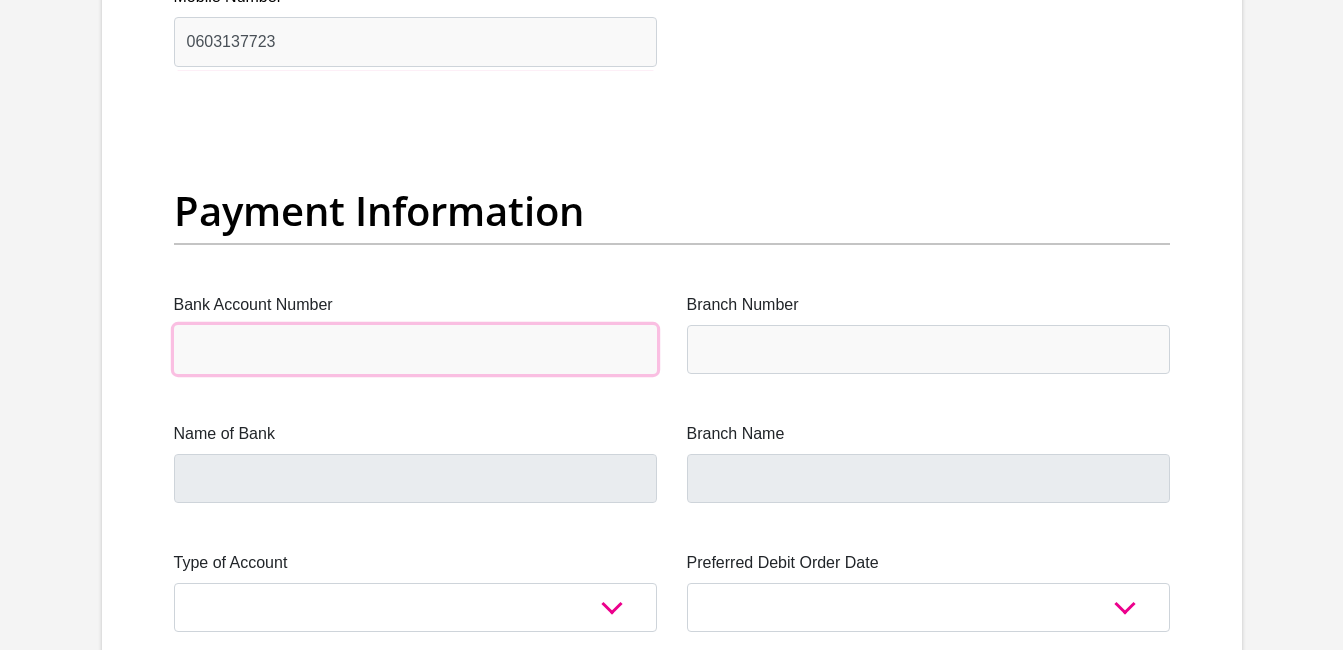 click on "Bank Account Number" at bounding box center [415, 349] 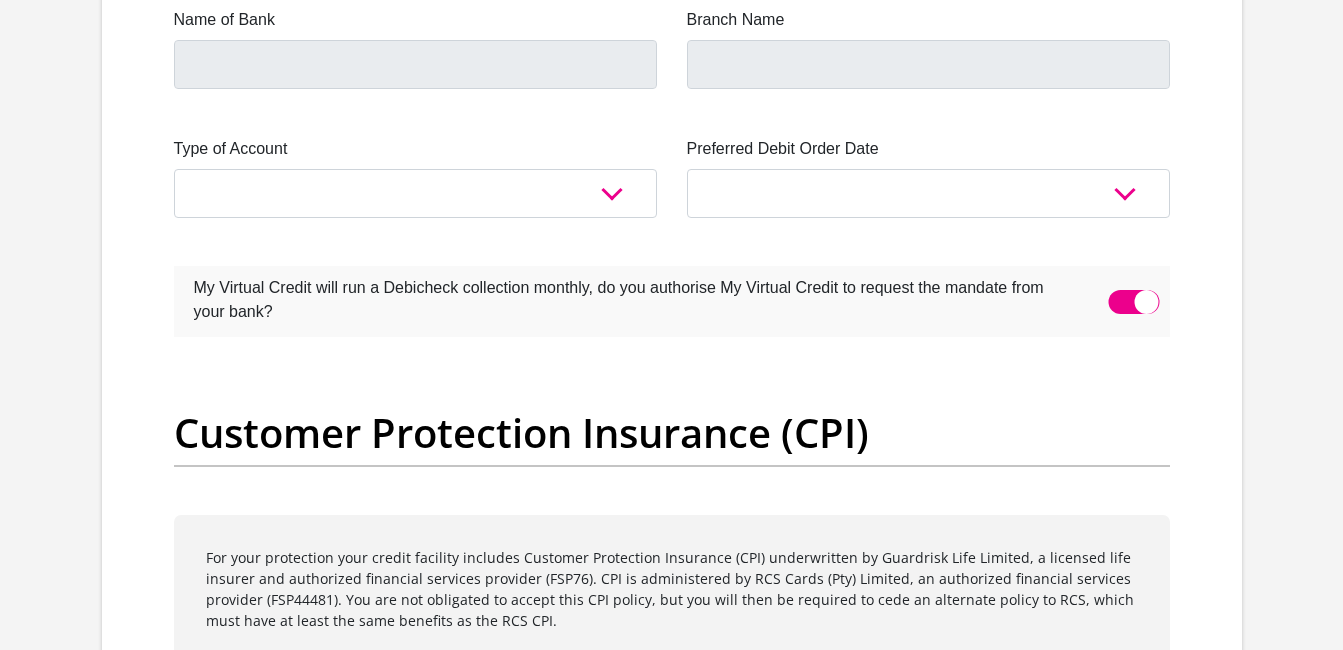 scroll, scrollTop: 4900, scrollLeft: 0, axis: vertical 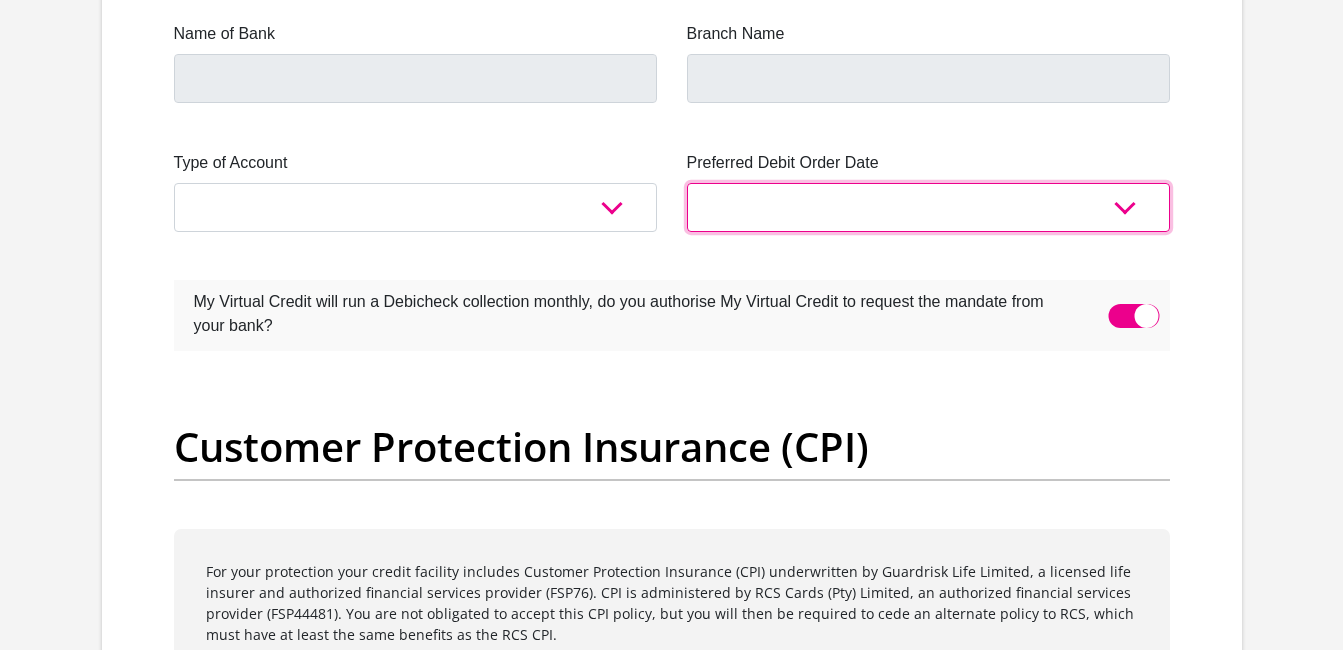 click on "1st
2nd
3rd
4th
5th
7th
18th
19th
20th
21st
22nd
23rd
24th
25th
26th
27th
28th
29th
30th" at bounding box center [928, 207] 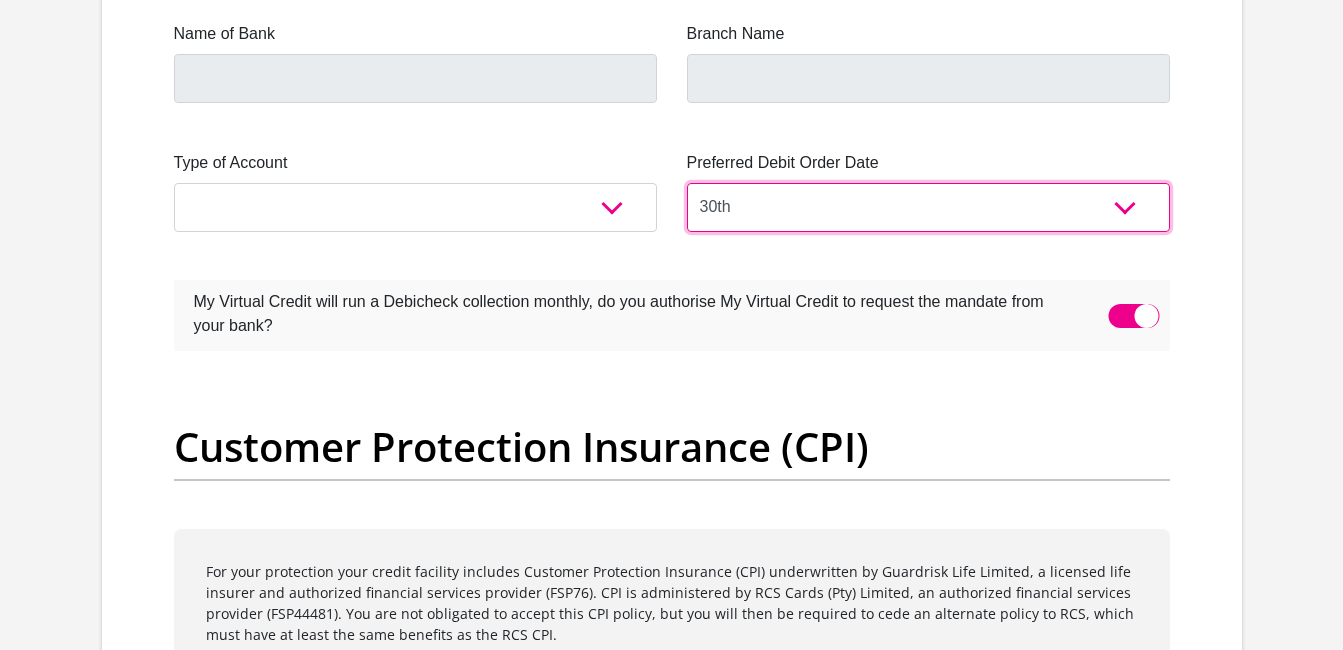 click on "1st
2nd
3rd
4th
5th
7th
18th
19th
20th
21st
22nd
23rd
24th
25th
26th
27th
28th
29th
30th" at bounding box center (928, 207) 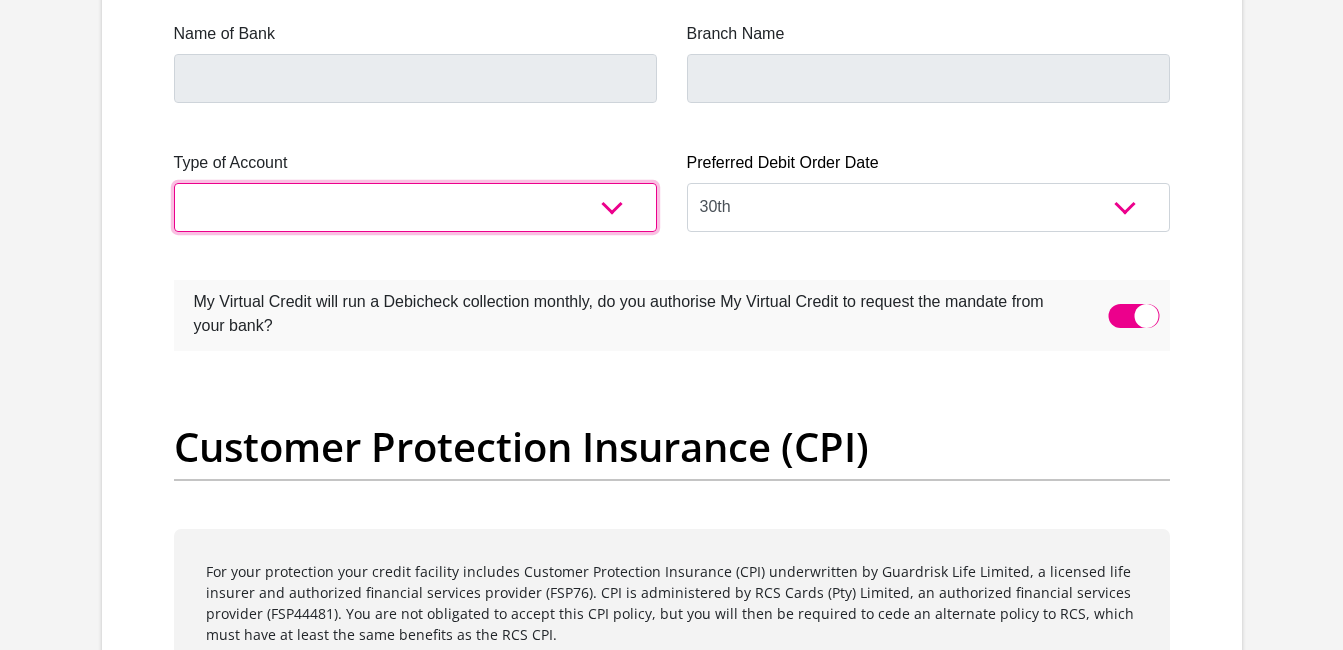 click on "Cheque
Savings" at bounding box center [415, 207] 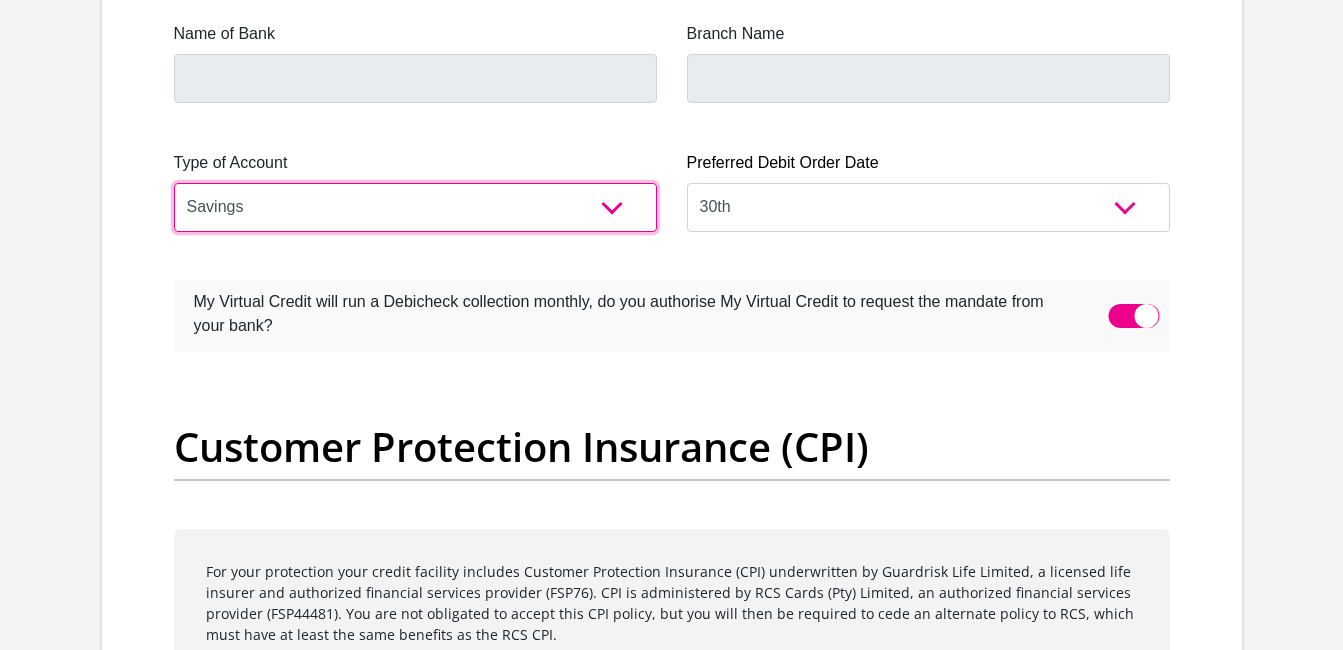 click on "Cheque
Savings" at bounding box center [415, 207] 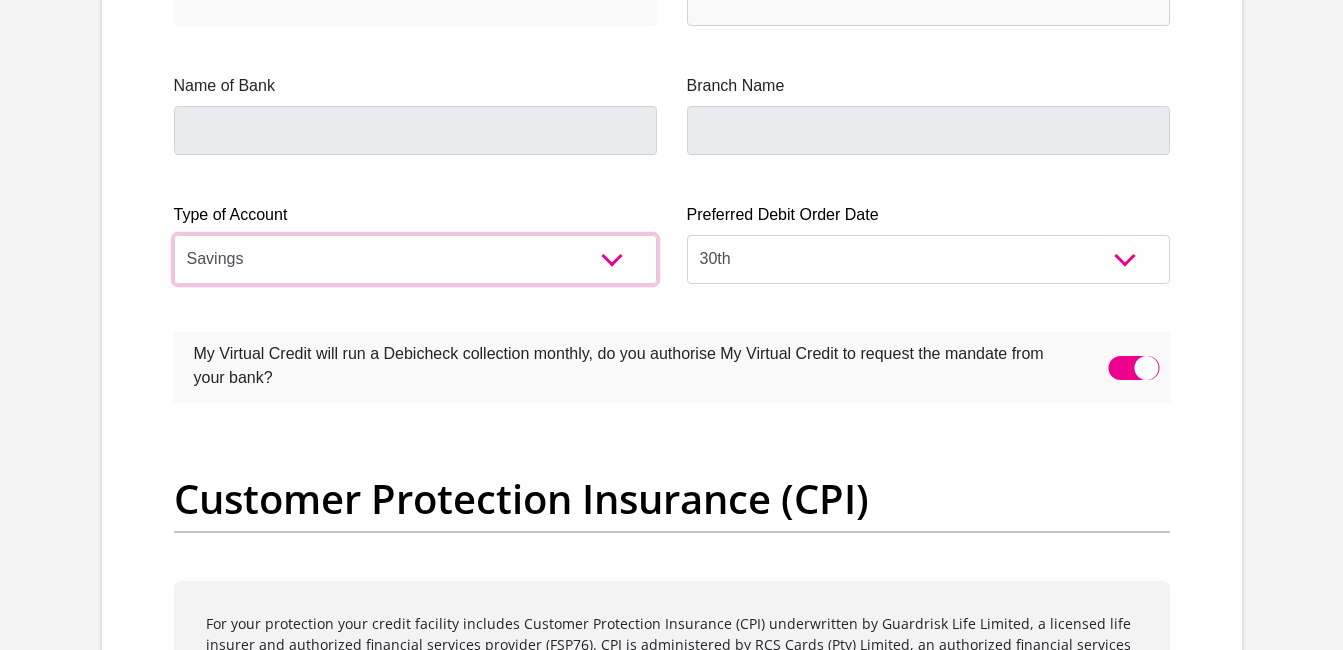 scroll, scrollTop: 4800, scrollLeft: 0, axis: vertical 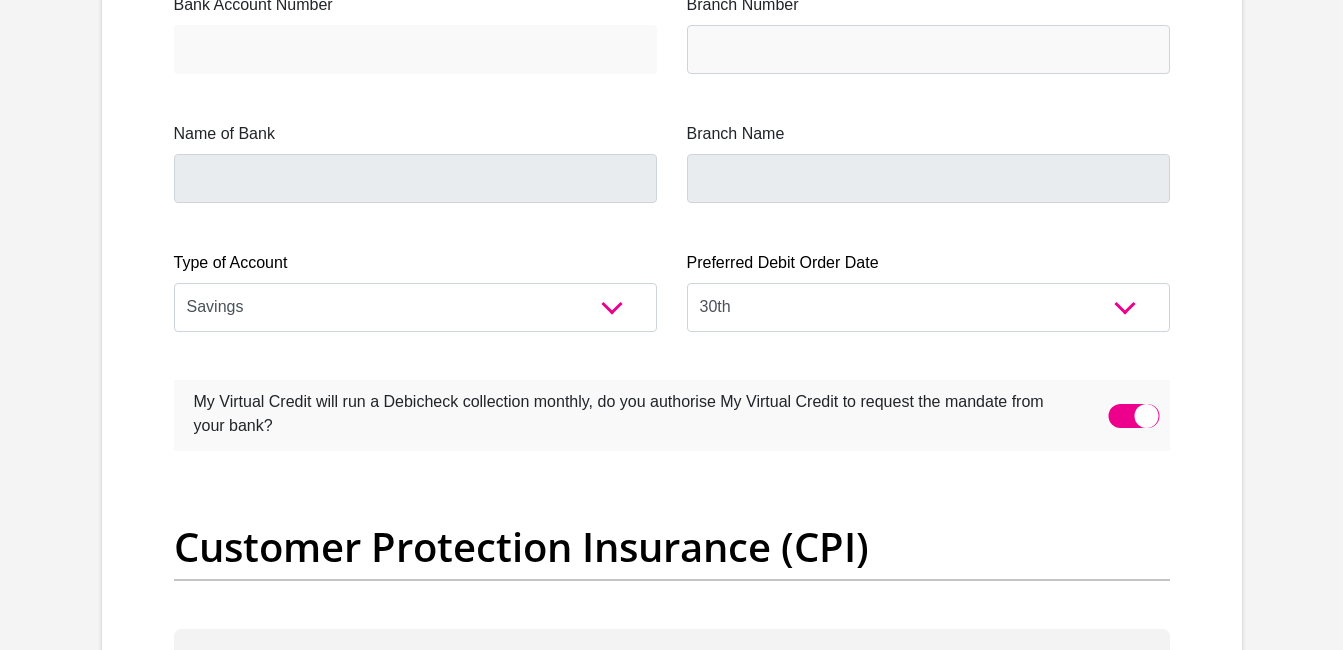 click on "Personal  Details
Acceptance  of Services
Documents
Debicheck   Mandate
Curata  Authentication
Pre Agreement  Signoff
Personal Details
Title
Mr
Ms
Mrs
Dr
[PERSON_NAME]
First Name
[PERSON_NAME]
Surname
[PERSON_NAME]
ID Number
9512100645089
Please input valid ID number
Race
Black  Coloured" at bounding box center [671, -1179] 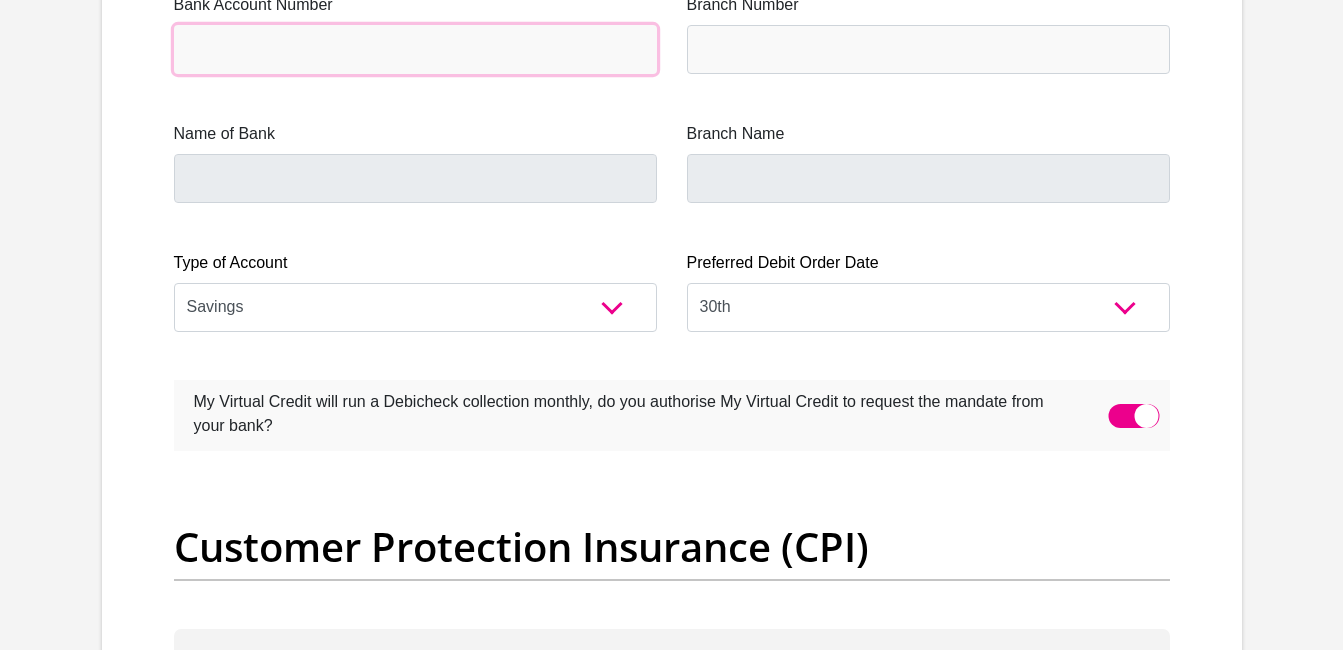 click on "Bank Account Number" at bounding box center [415, 49] 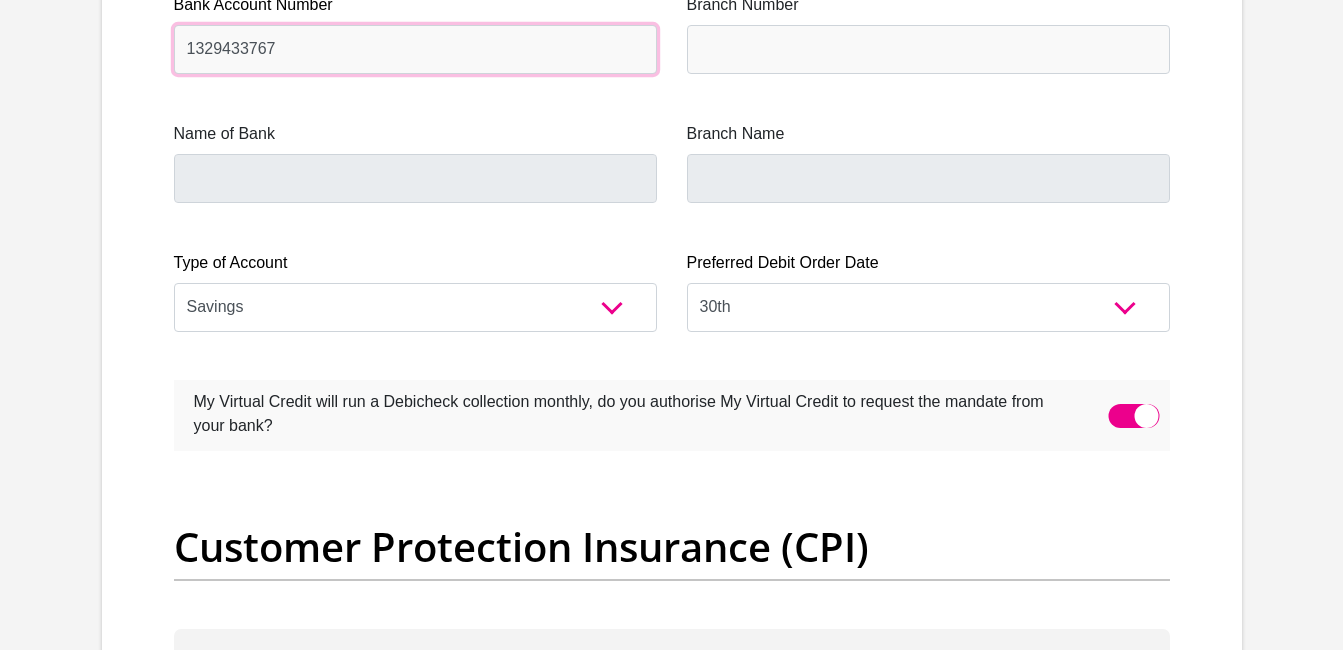 type on "1329433767" 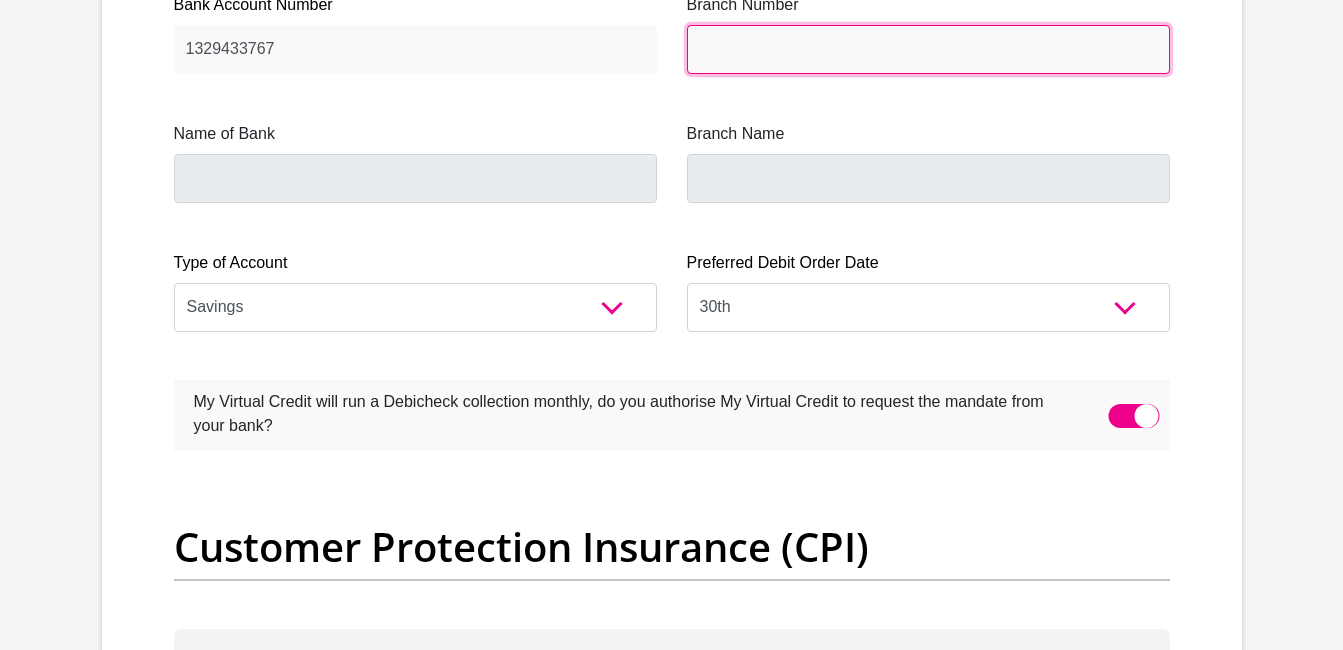 click on "Branch Number" at bounding box center [928, 49] 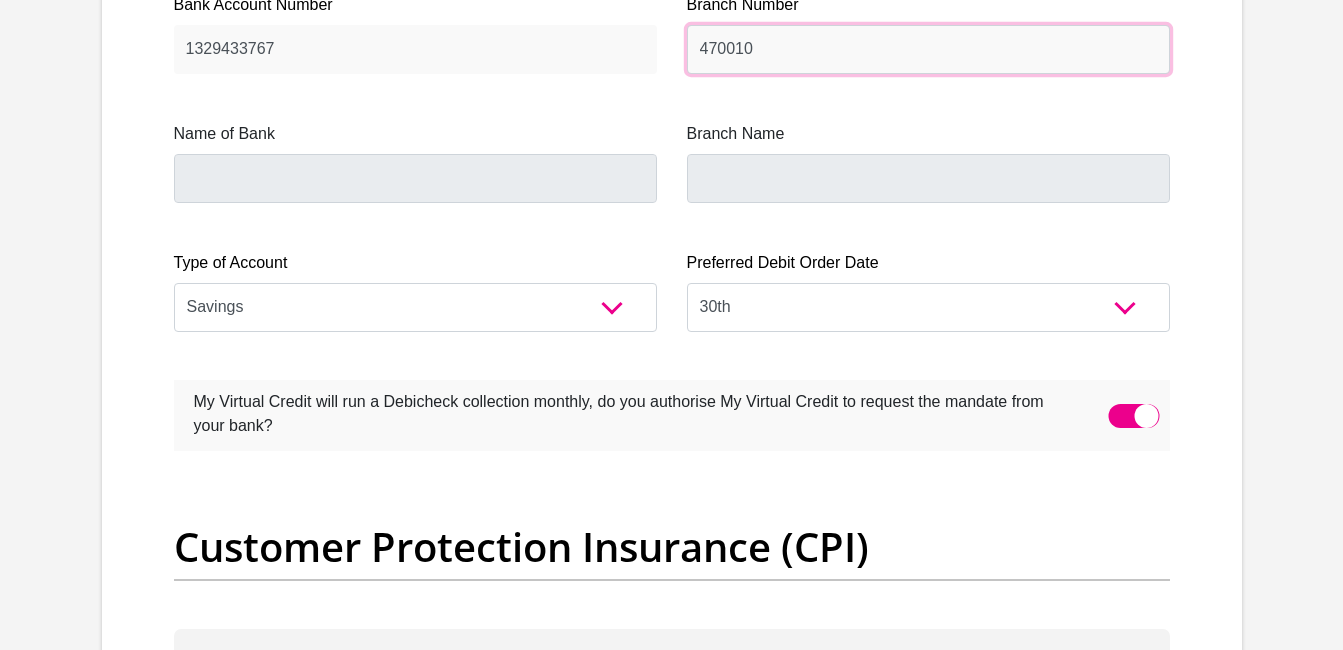 type on "470010" 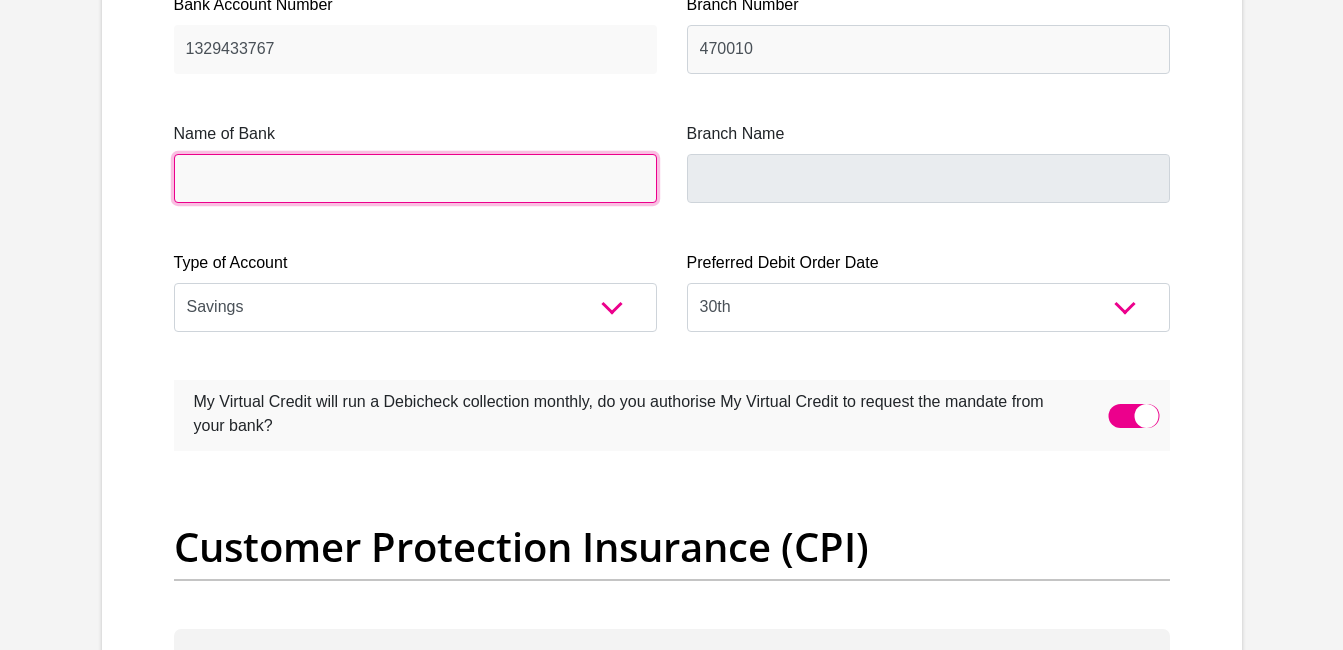 click on "Name of Bank" at bounding box center [415, 178] 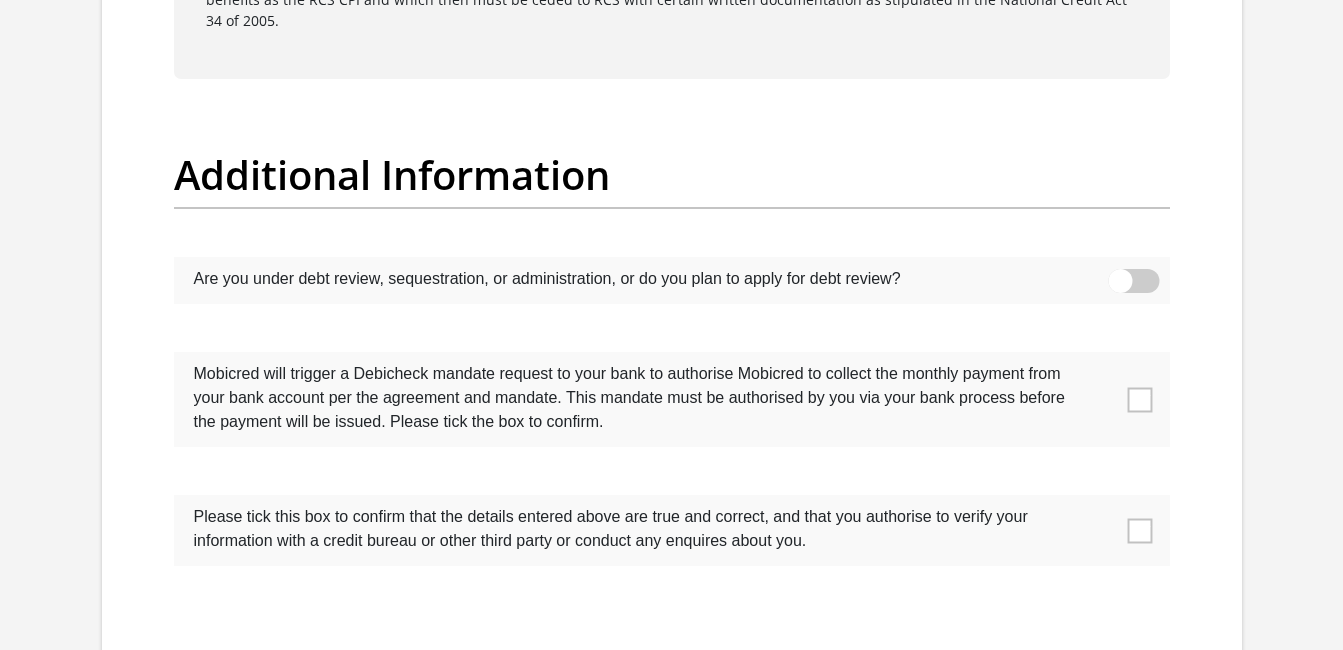scroll, scrollTop: 6200, scrollLeft: 0, axis: vertical 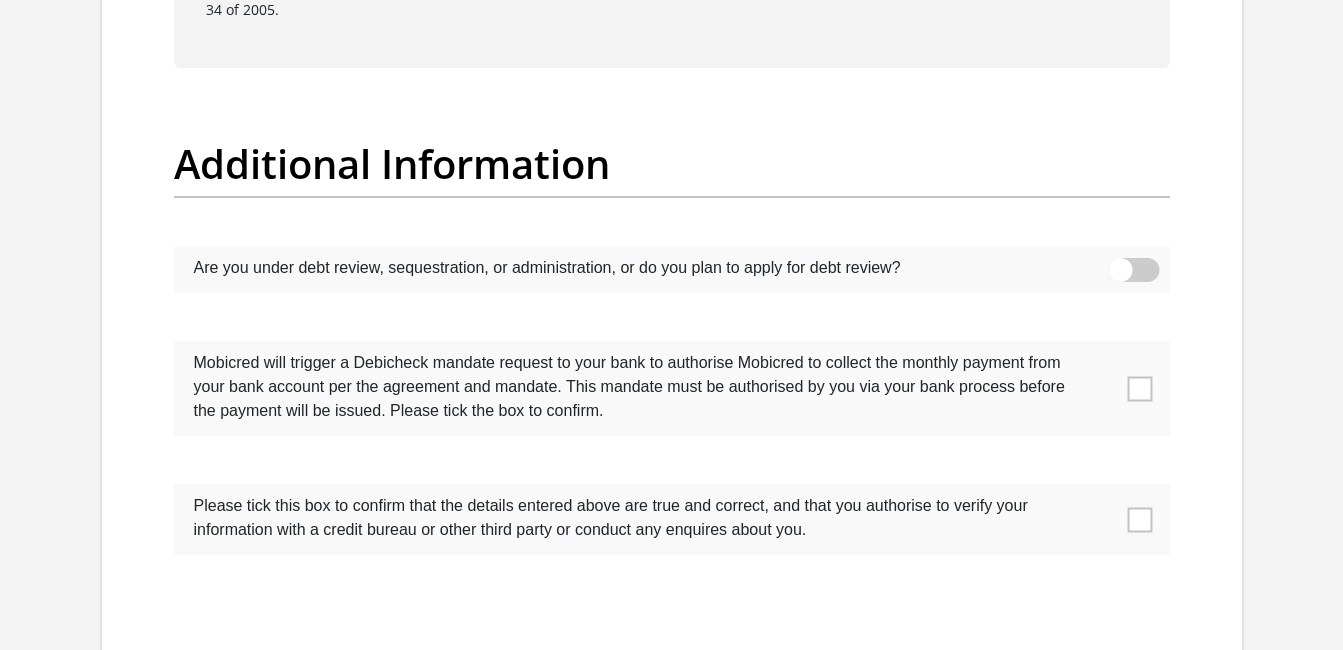 click at bounding box center (1139, 388) 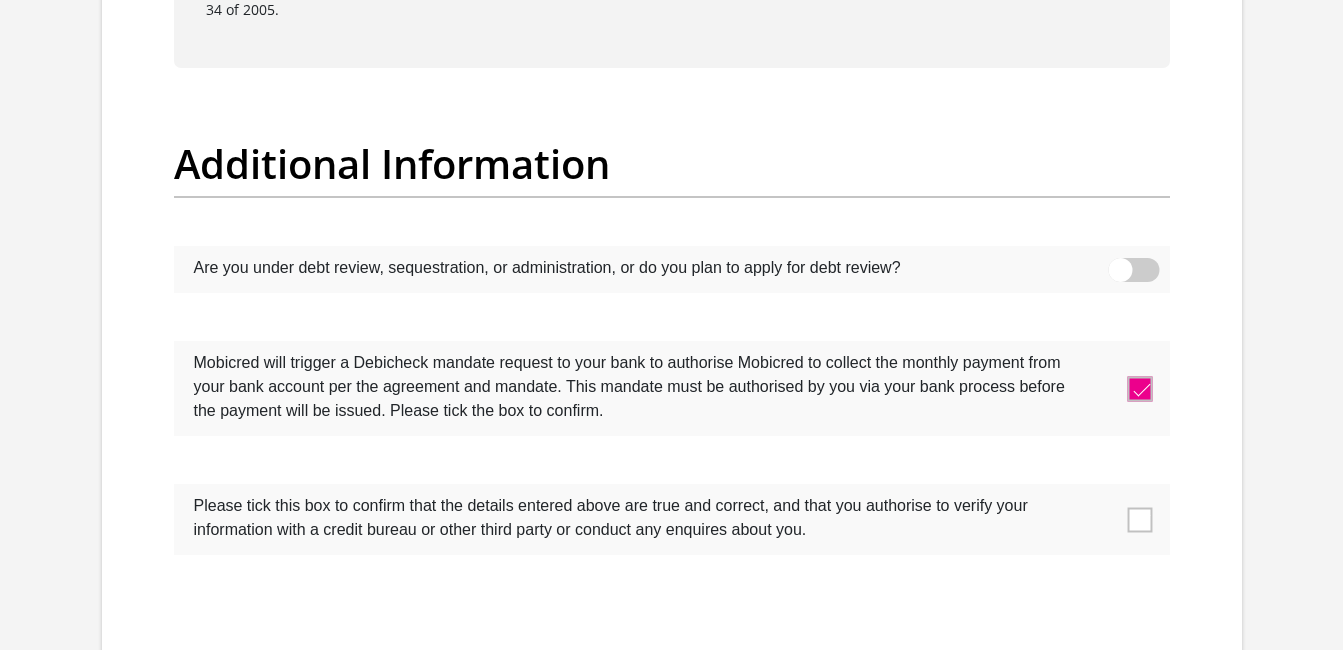 click at bounding box center [1139, 519] 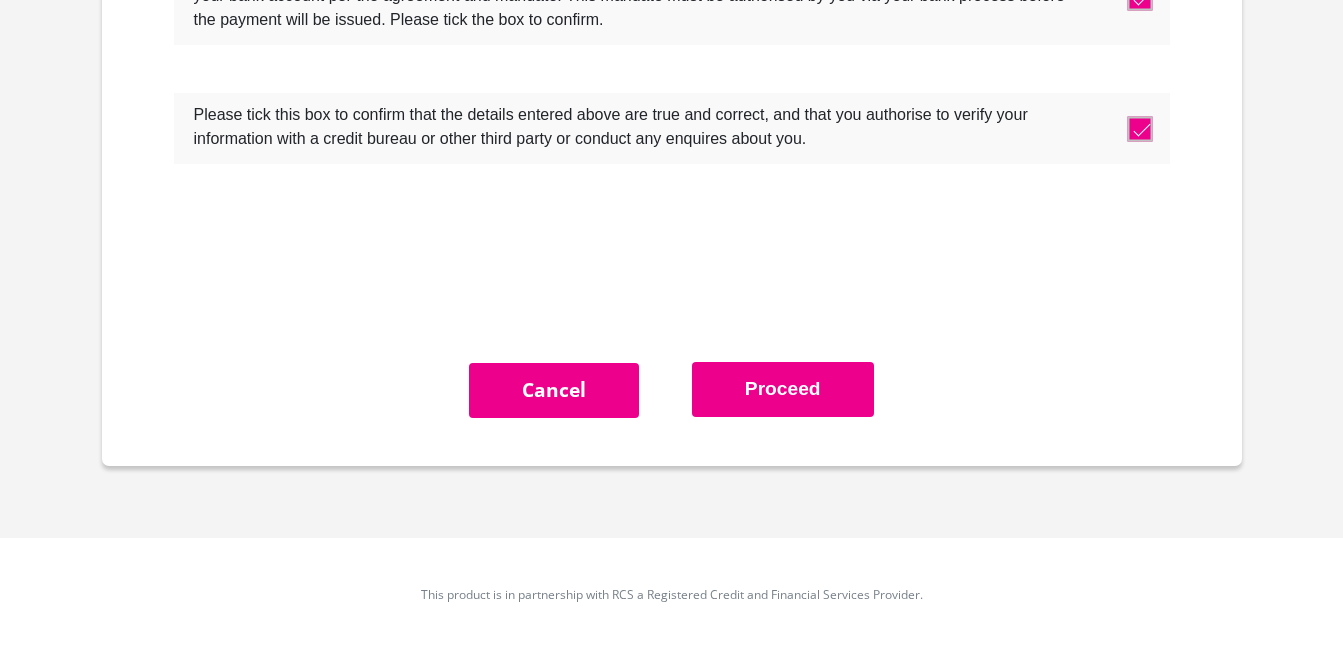 scroll, scrollTop: 6595, scrollLeft: 0, axis: vertical 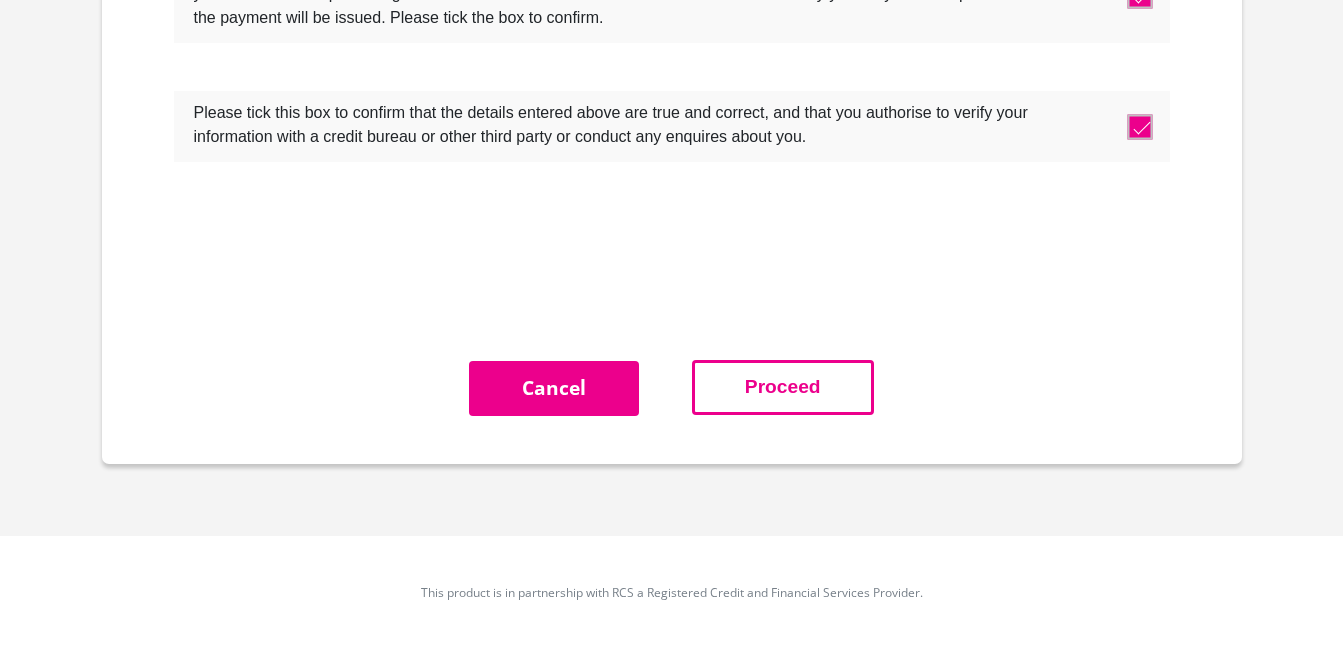 click on "Proceed" at bounding box center (783, 387) 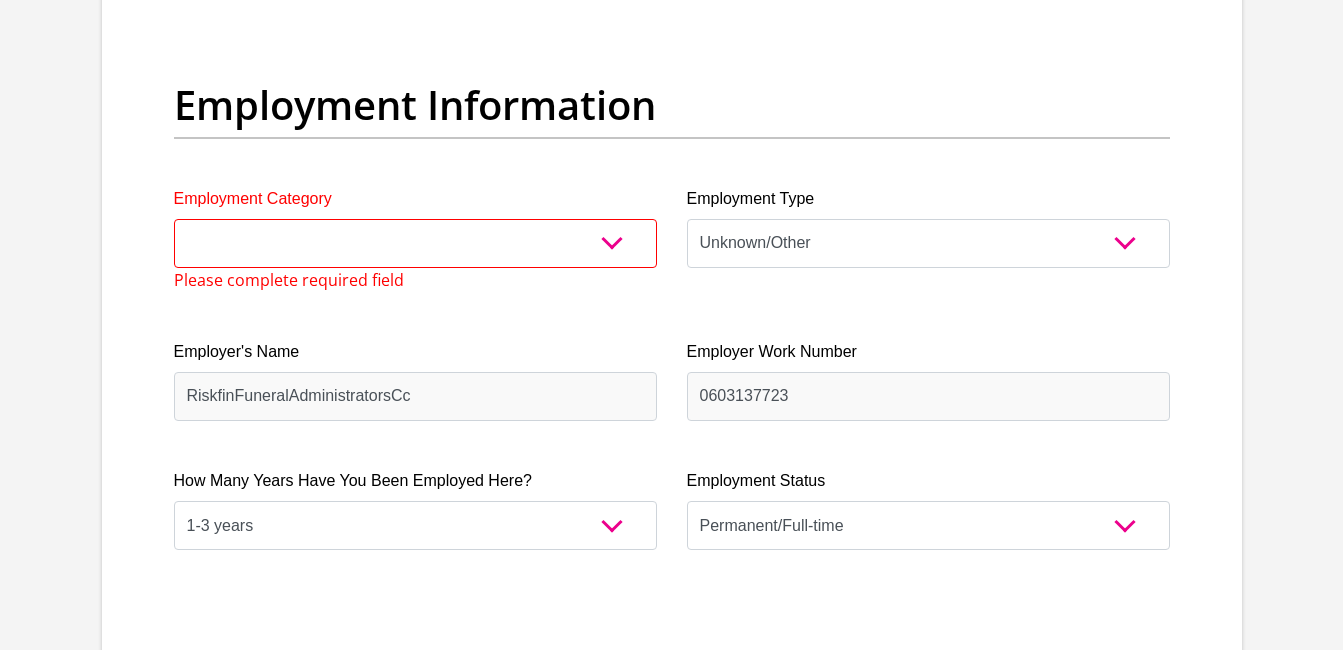 scroll, scrollTop: 3572, scrollLeft: 0, axis: vertical 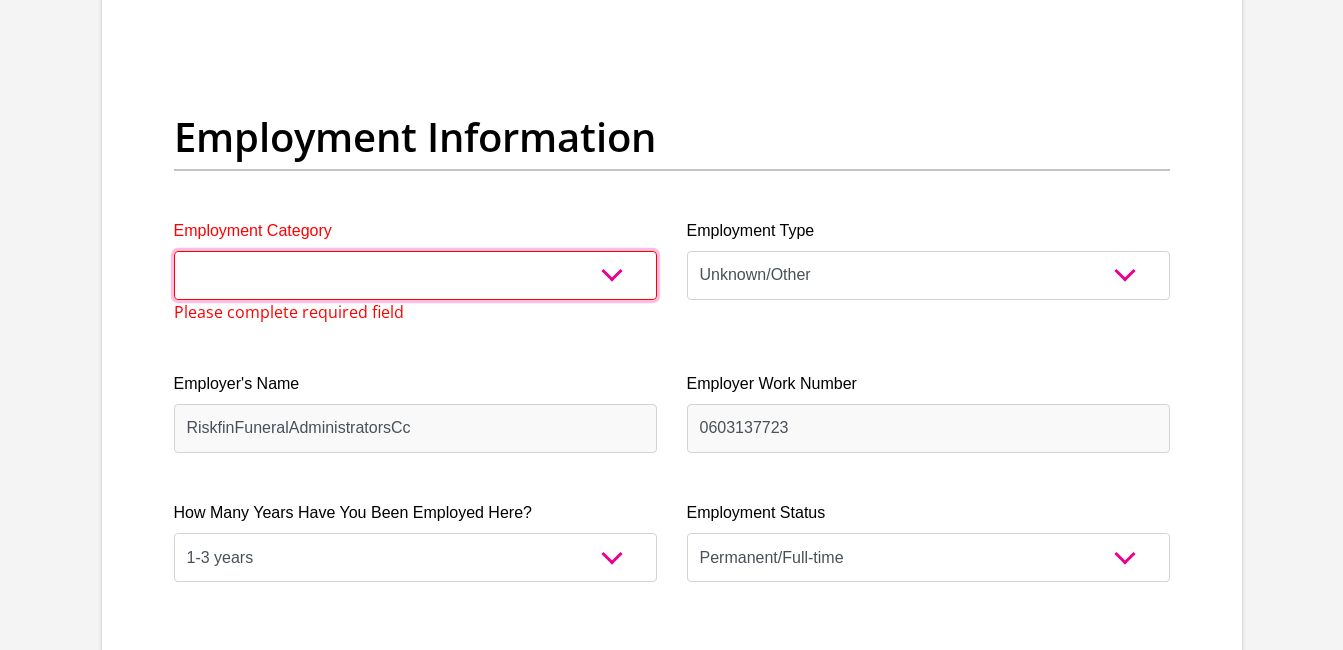 click on "AGRICULTURE
ALCOHOL & TOBACCO
CONSTRUCTION MATERIALS
METALLURGY
EQUIPMENT FOR RENEWABLE ENERGY
SPECIALIZED CONTRACTORS
CAR
GAMING (INCL. INTERNET
OTHER WHOLESALE
UNLICENSED PHARMACEUTICALS
CURRENCY EXCHANGE HOUSES
OTHER FINANCIAL INSTITUTIONS & INSURANCE
REAL ESTATE AGENTS
OIL & GAS
OTHER MATERIALS (E.G. IRON ORE)
PRECIOUS STONES & PRECIOUS METALS
POLITICAL ORGANIZATIONS
RELIGIOUS ORGANIZATIONS(NOT SECTS)
ACTI. HAVING BUSINESS DEAL WITH PUBLIC ADMINISTRATION
LAUNDROMATS" at bounding box center [415, 275] 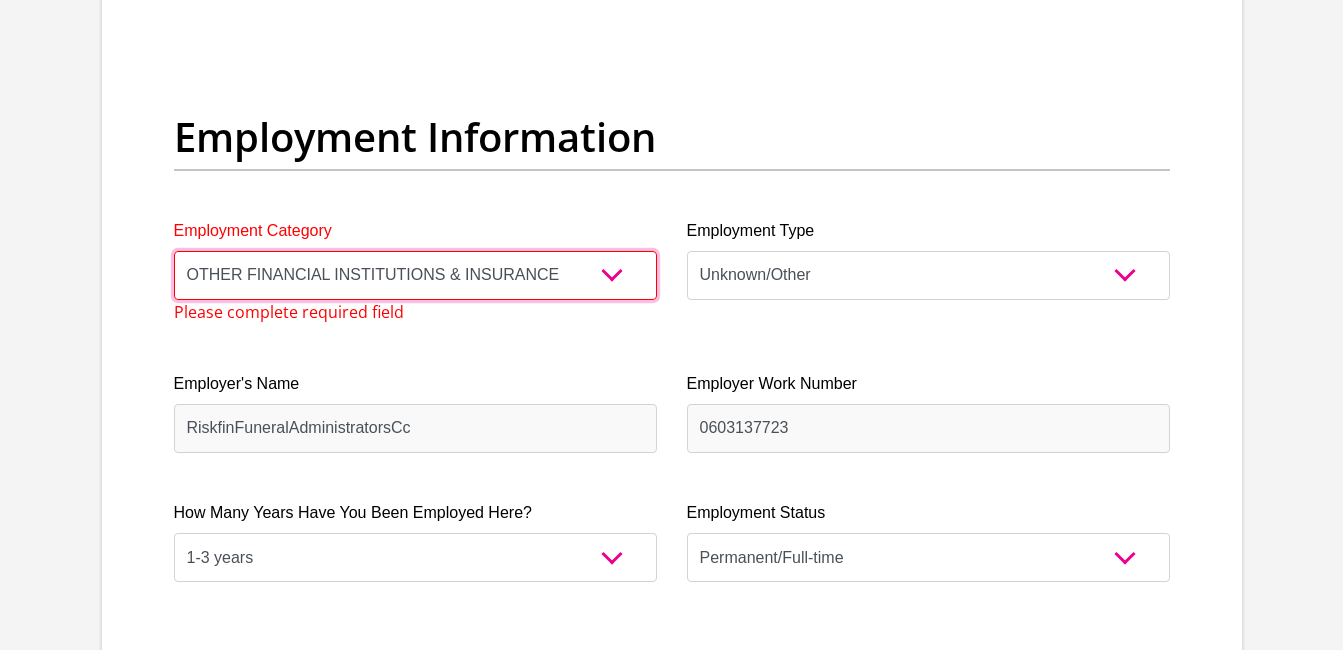 click on "AGRICULTURE
ALCOHOL & TOBACCO
CONSTRUCTION MATERIALS
METALLURGY
EQUIPMENT FOR RENEWABLE ENERGY
SPECIALIZED CONTRACTORS
CAR
GAMING (INCL. INTERNET
OTHER WHOLESALE
UNLICENSED PHARMACEUTICALS
CURRENCY EXCHANGE HOUSES
OTHER FINANCIAL INSTITUTIONS & INSURANCE
REAL ESTATE AGENTS
OIL & GAS
OTHER MATERIALS (E.G. IRON ORE)
PRECIOUS STONES & PRECIOUS METALS
POLITICAL ORGANIZATIONS
RELIGIOUS ORGANIZATIONS(NOT SECTS)
ACTI. HAVING BUSINESS DEAL WITH PUBLIC ADMINISTRATION
LAUNDROMATS" at bounding box center [415, 275] 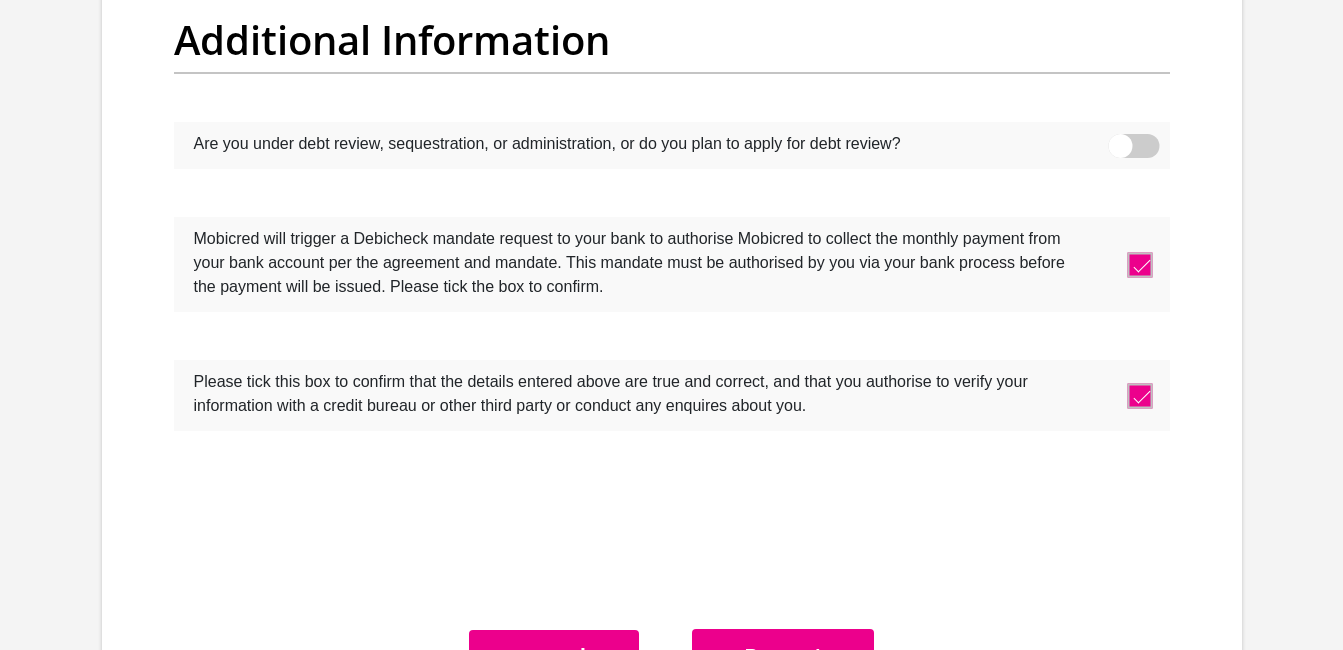 scroll, scrollTop: 6595, scrollLeft: 0, axis: vertical 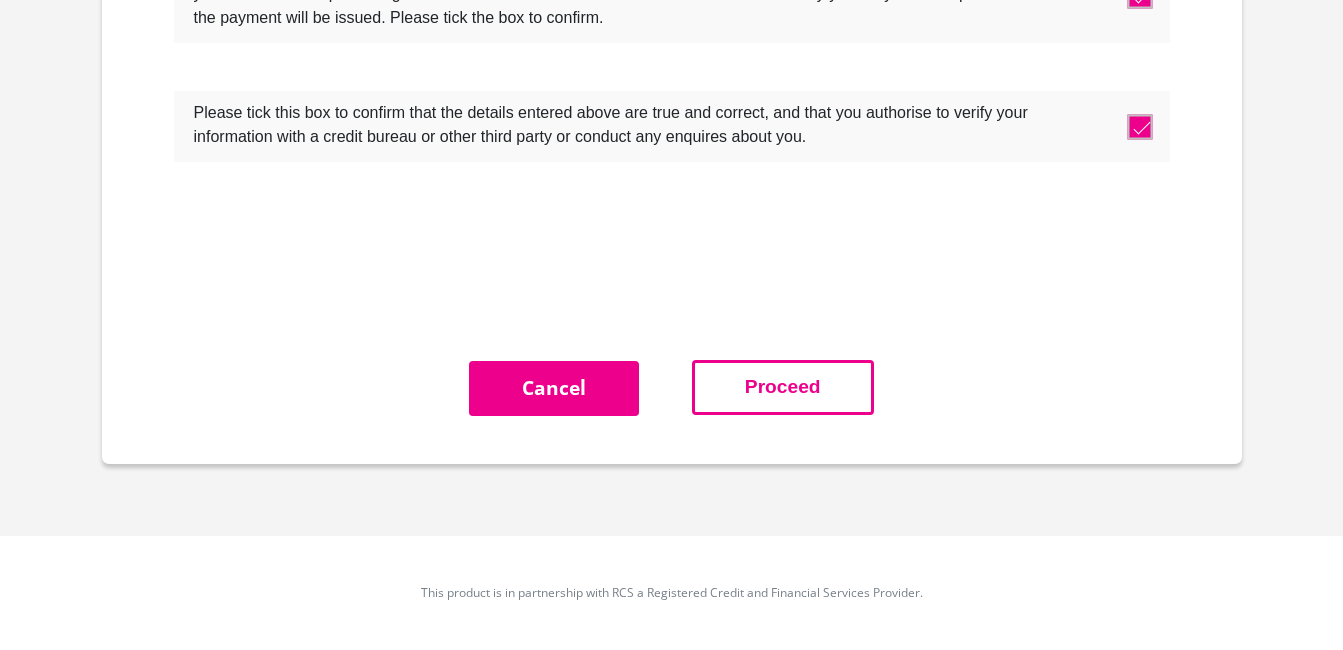click on "Proceed" at bounding box center [783, 387] 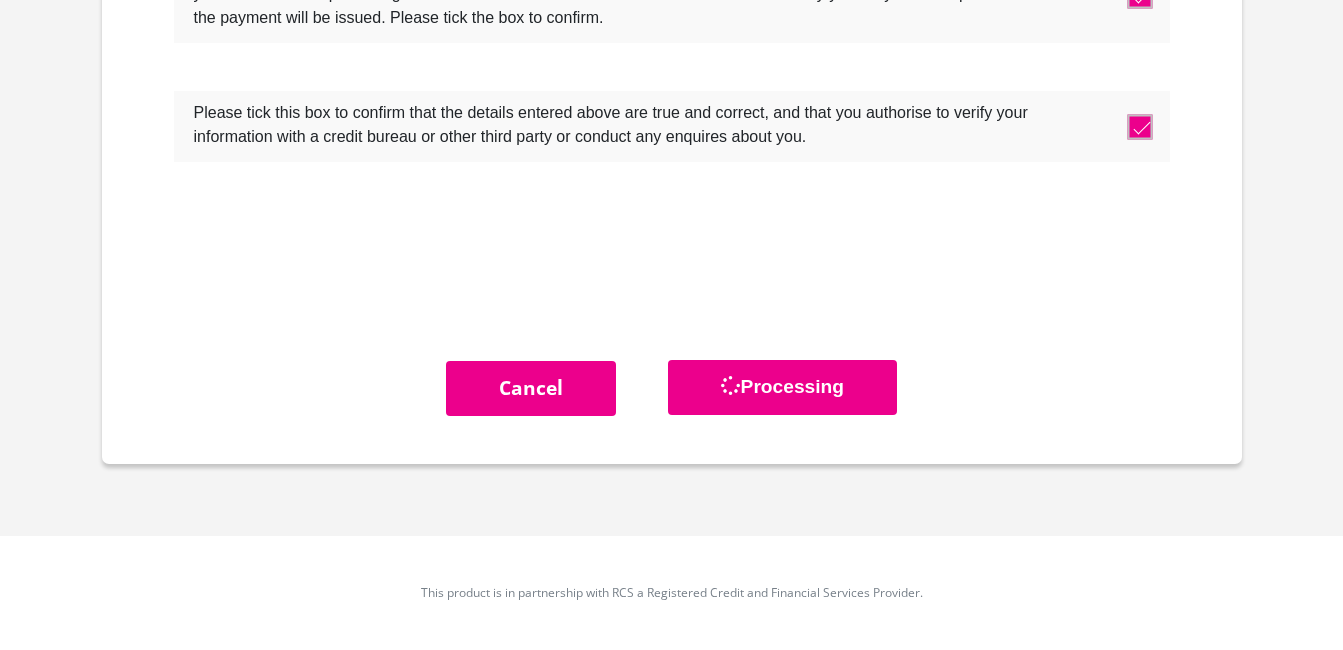 scroll, scrollTop: 0, scrollLeft: 0, axis: both 